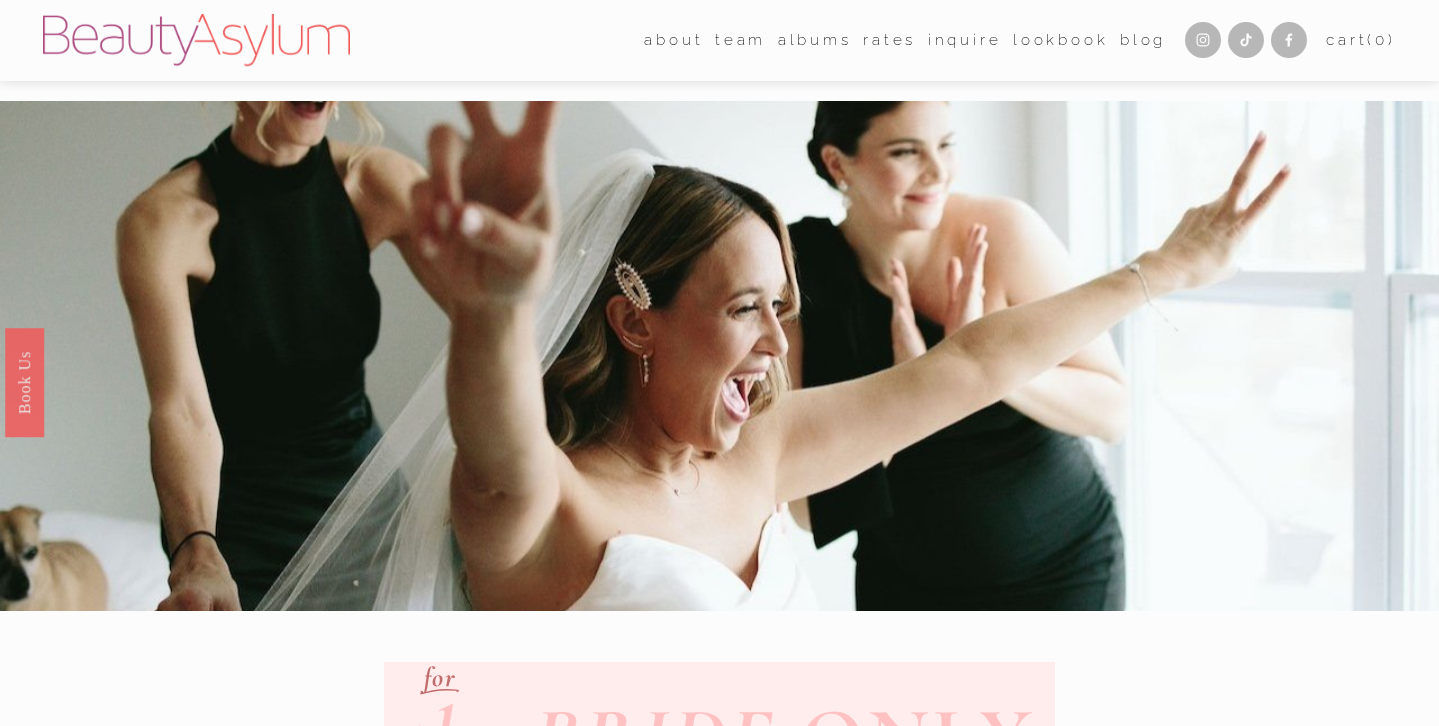 scroll, scrollTop: 662, scrollLeft: 0, axis: vertical 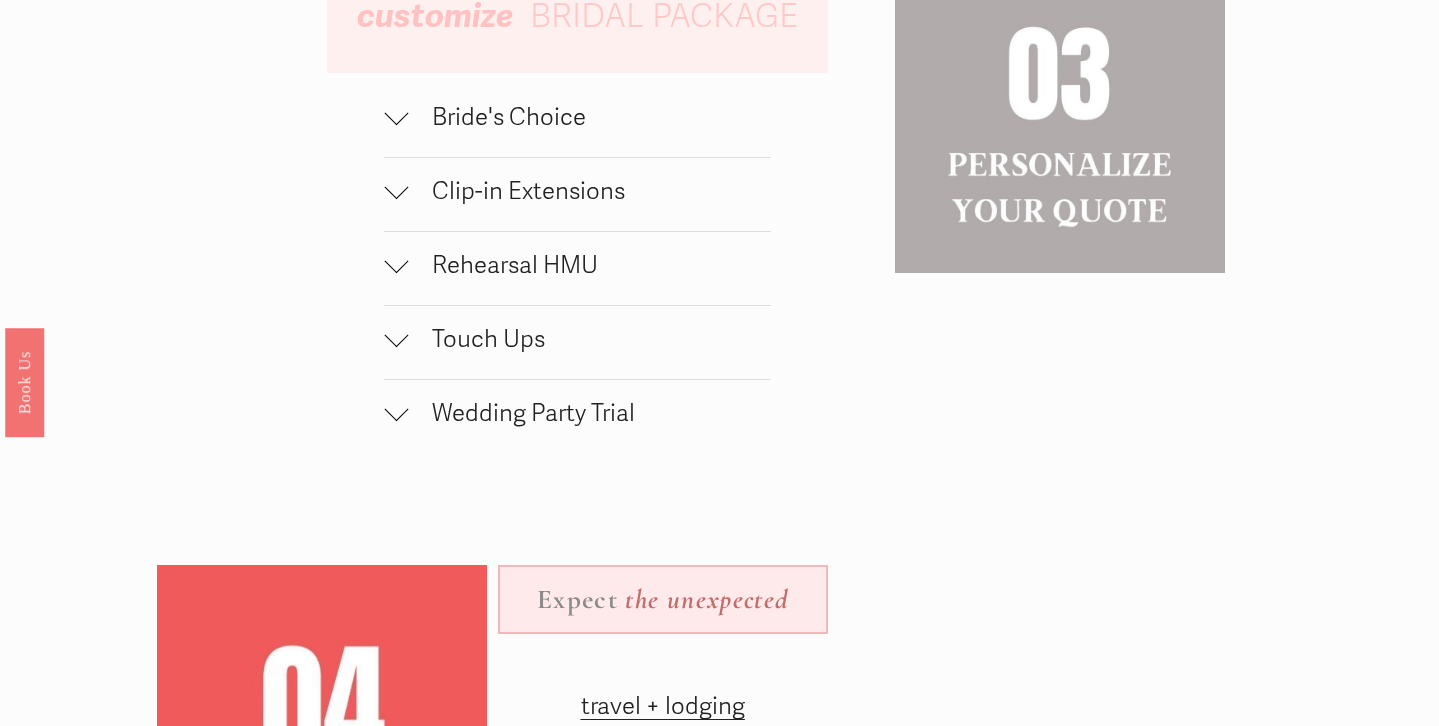 click on "Bride's Choice" at bounding box center [577, 120] 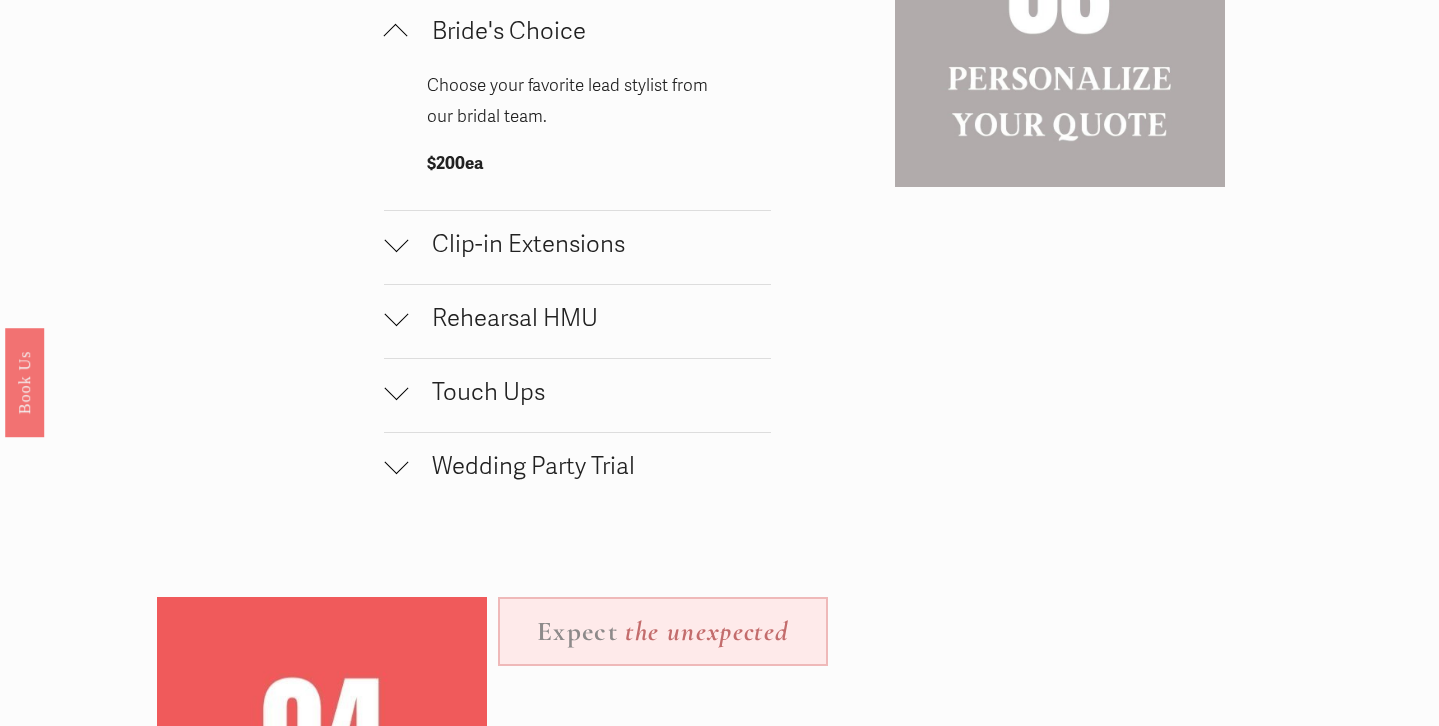 scroll, scrollTop: 2236, scrollLeft: 0, axis: vertical 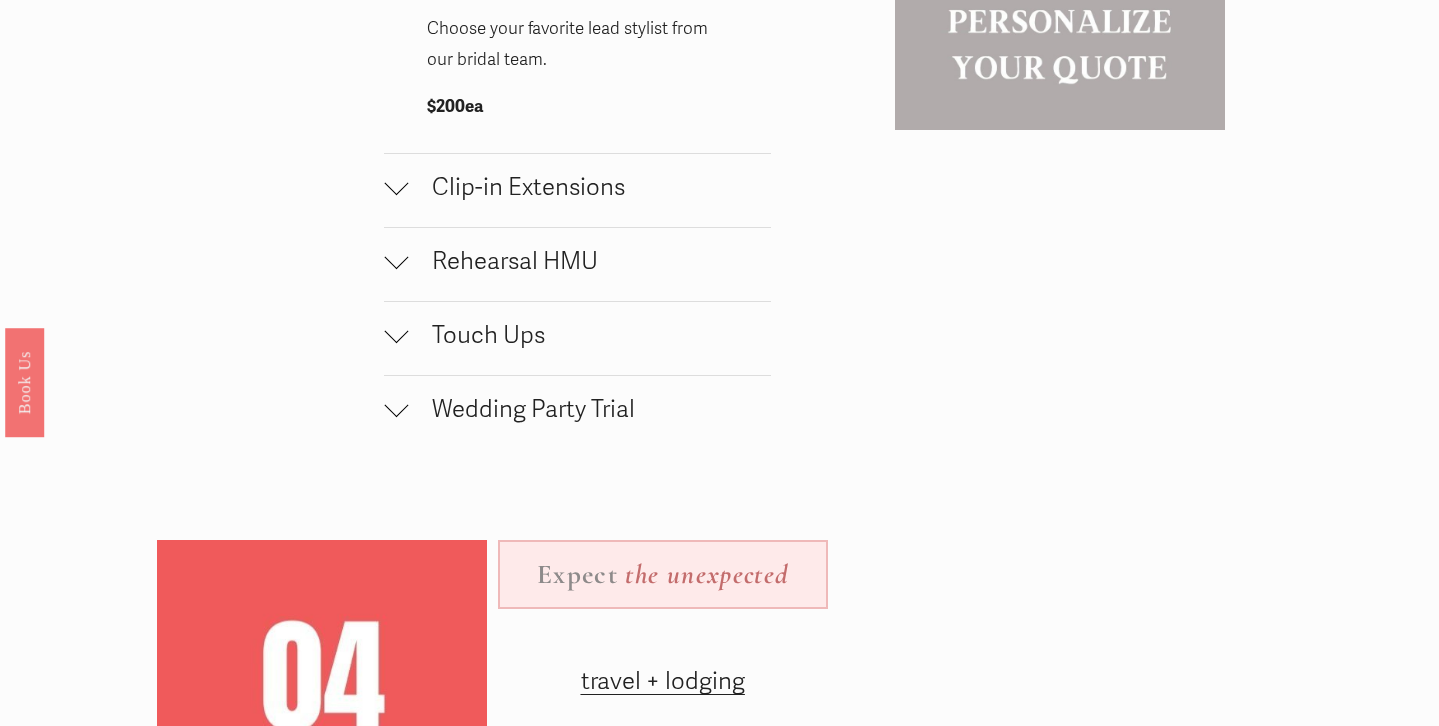 click on "Clip-in Extensions" at bounding box center [589, 187] 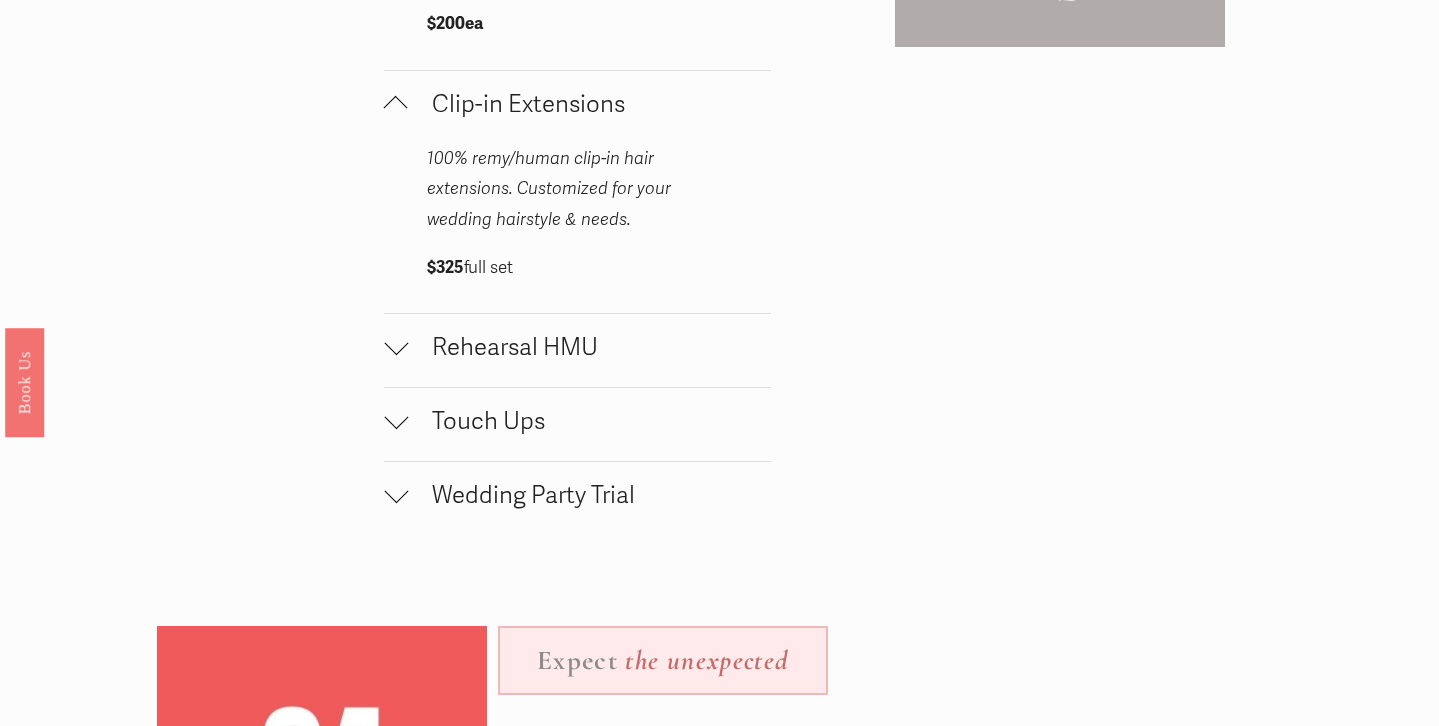 scroll, scrollTop: 2318, scrollLeft: 0, axis: vertical 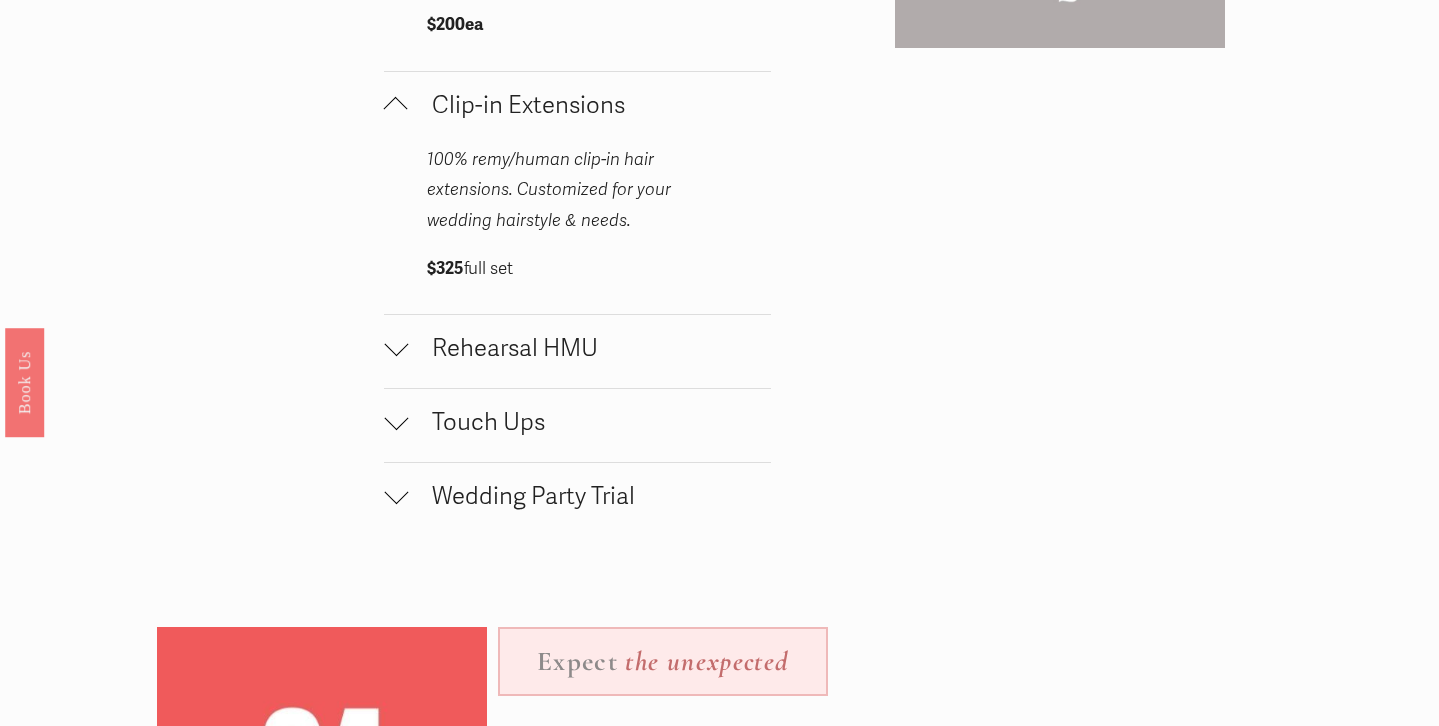 click on "Rehearsal HMU" at bounding box center [589, 348] 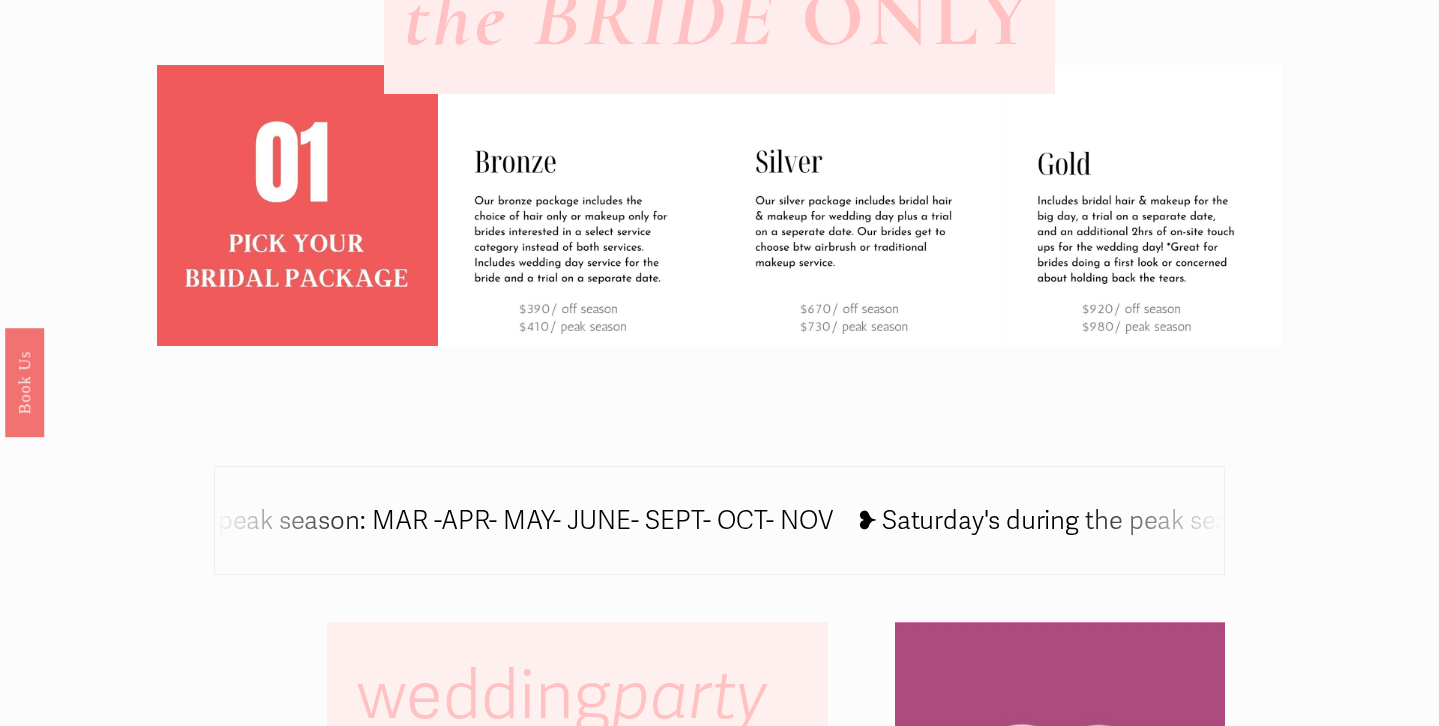 scroll, scrollTop: 0, scrollLeft: 0, axis: both 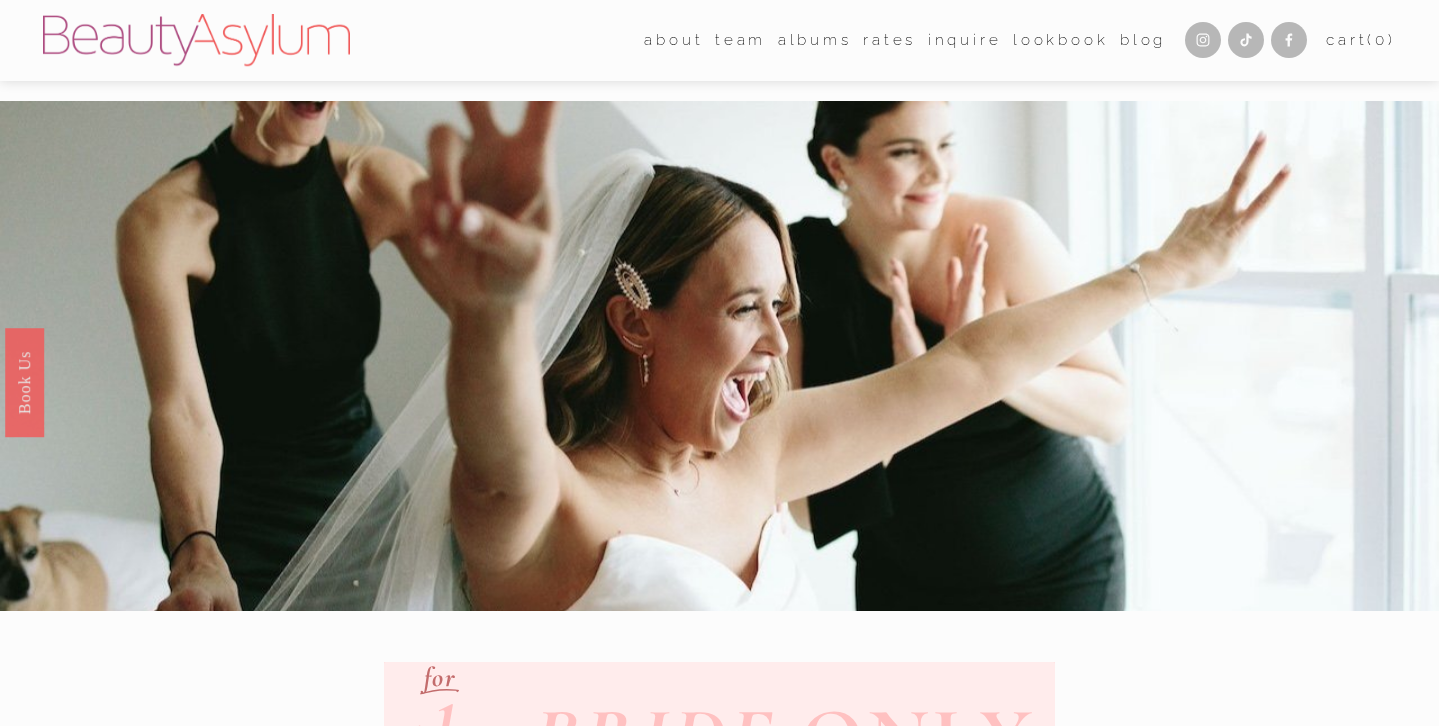 click on "Atlanta" at bounding box center (0, 0) 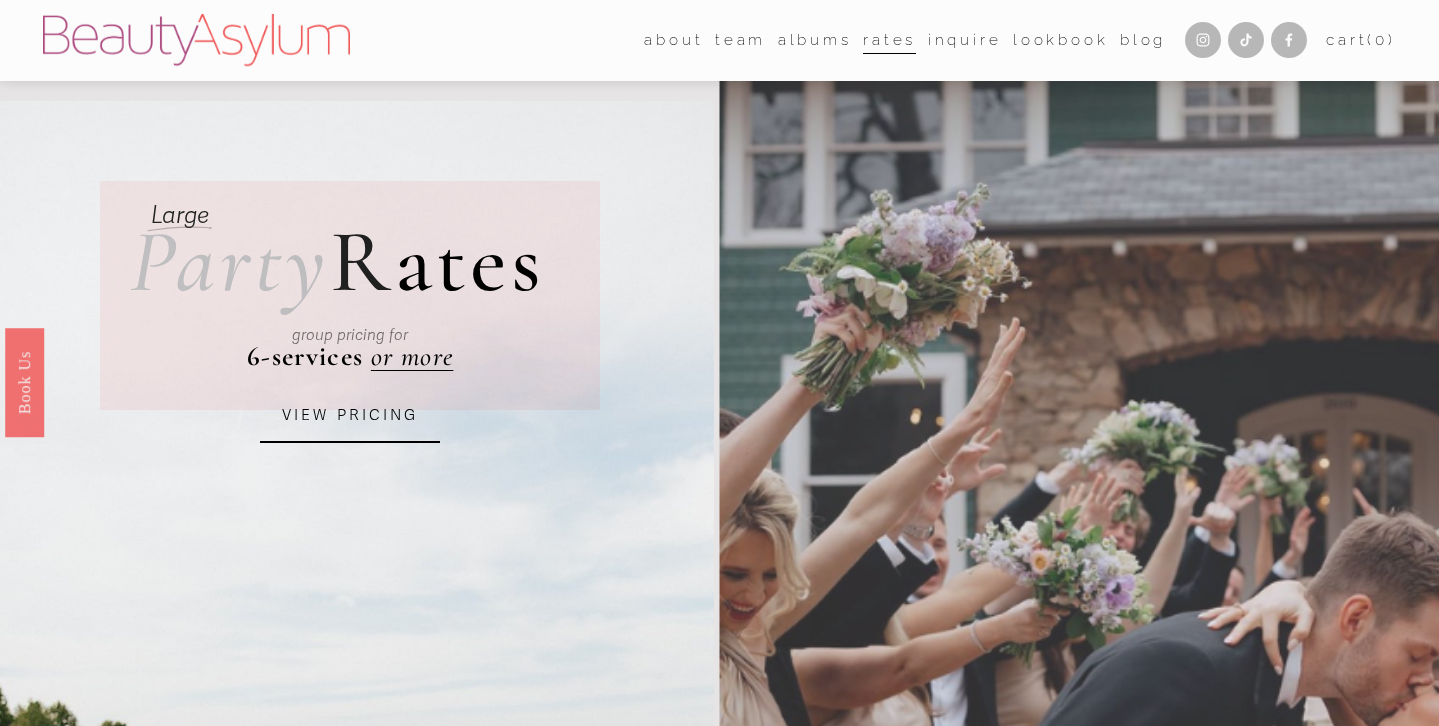 scroll, scrollTop: 239, scrollLeft: 0, axis: vertical 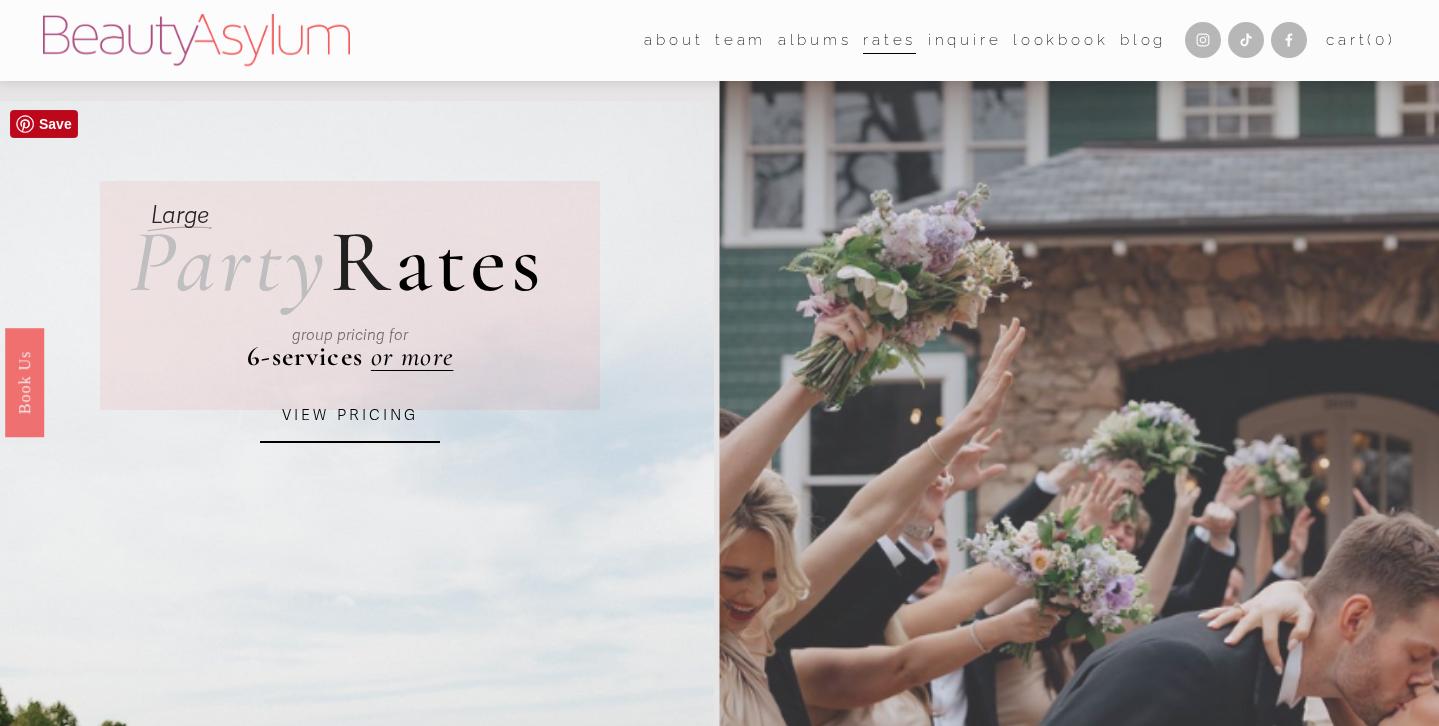 click on "VIEW PRICING" at bounding box center (350, 416) 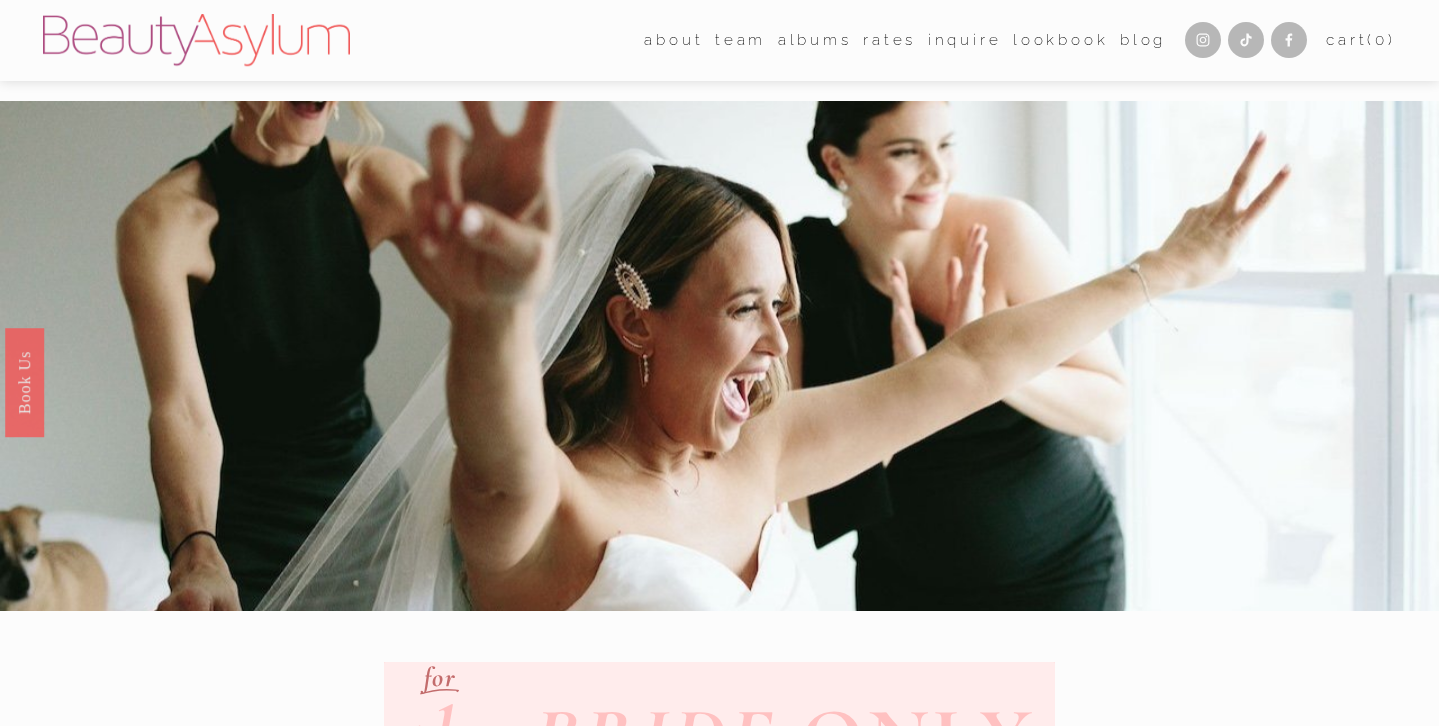scroll, scrollTop: 0, scrollLeft: 0, axis: both 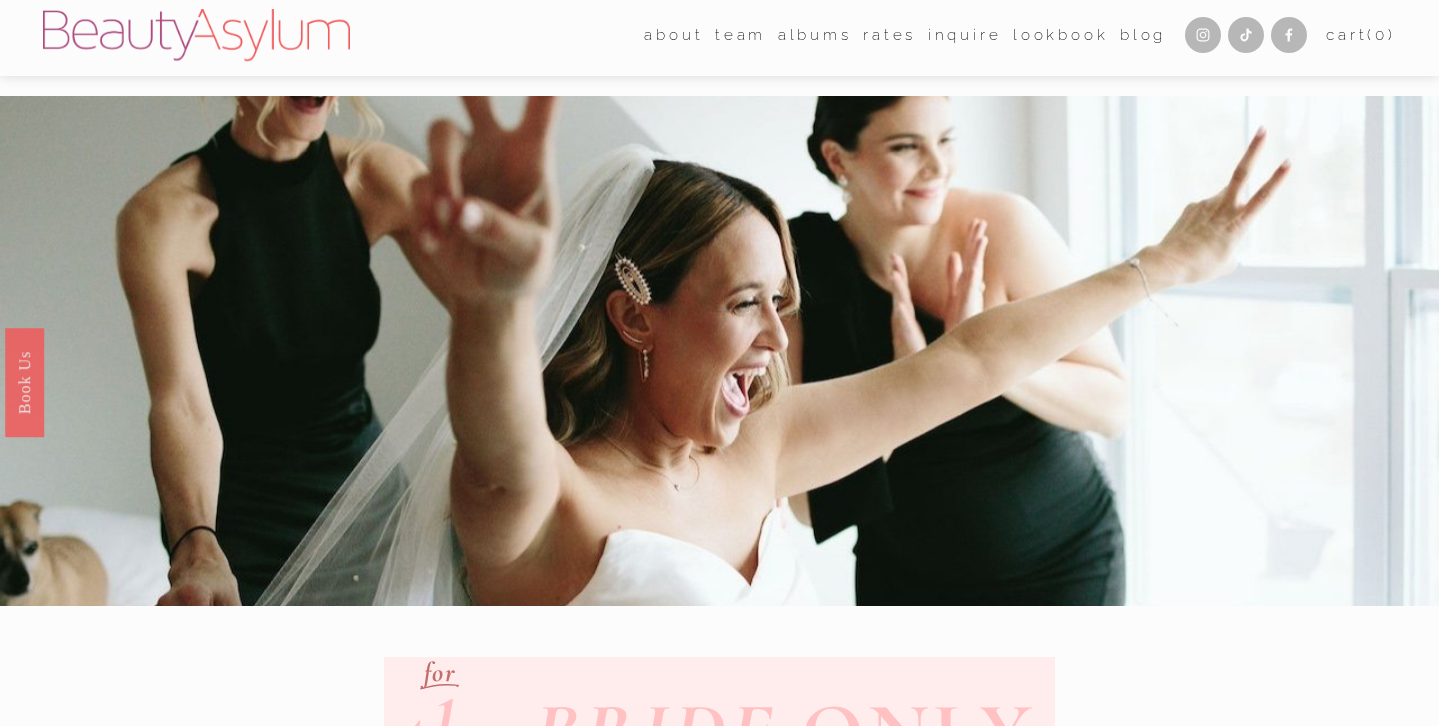 click on "Inquire" at bounding box center [965, 35] 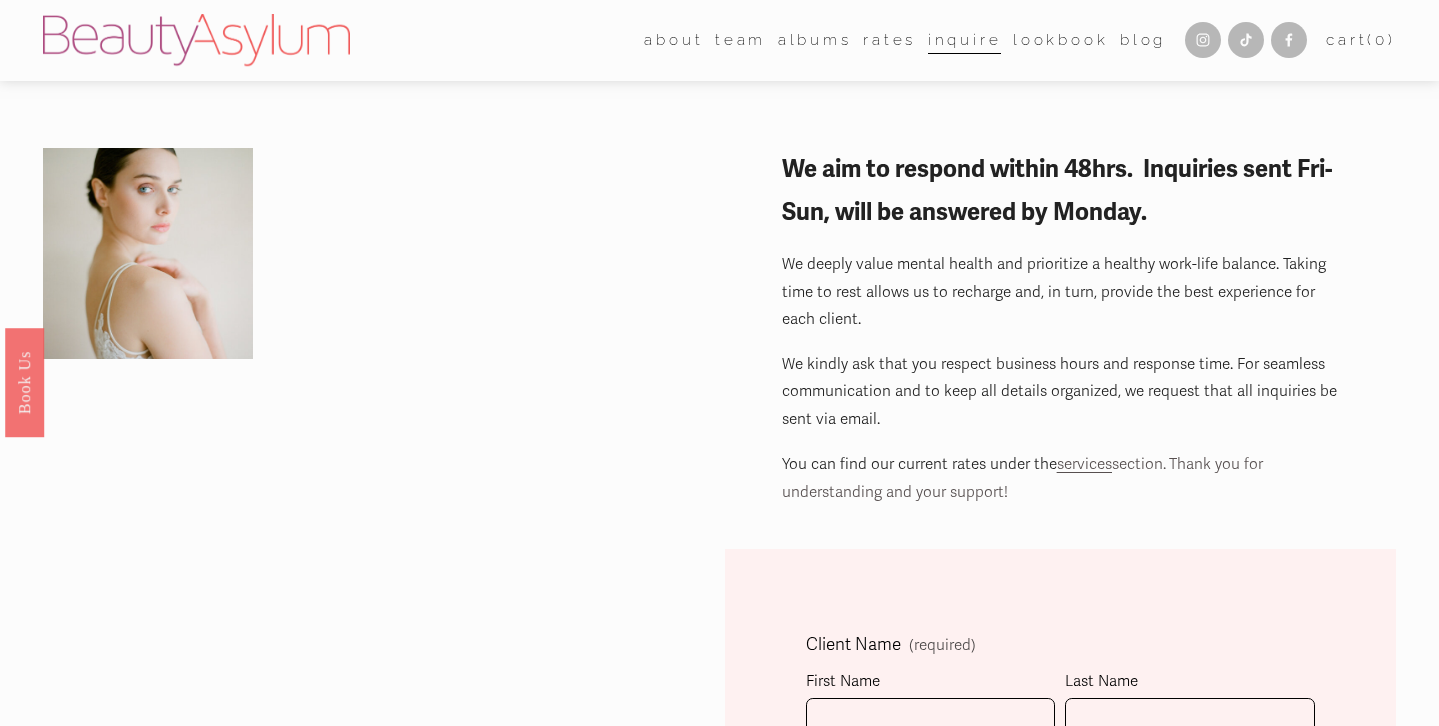 scroll, scrollTop: 0, scrollLeft: 0, axis: both 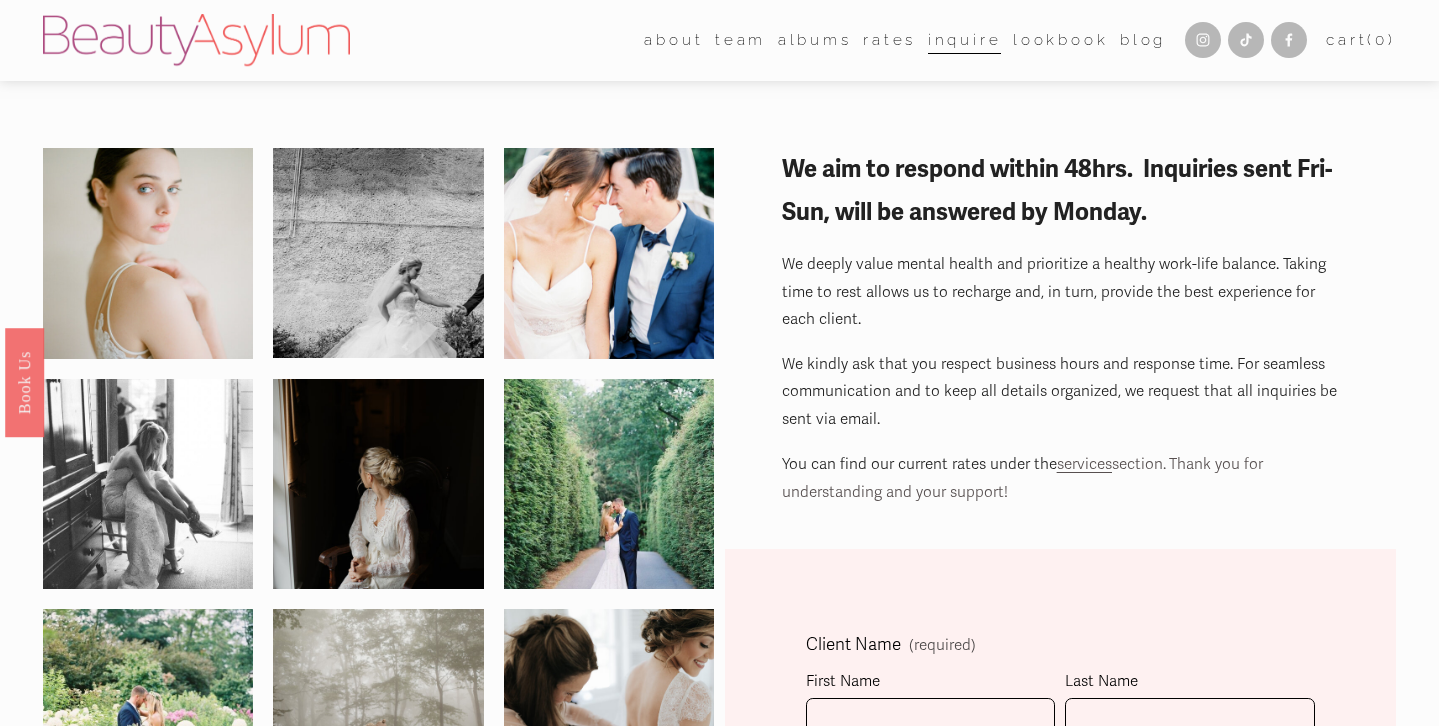 click on "Rates" at bounding box center (889, 40) 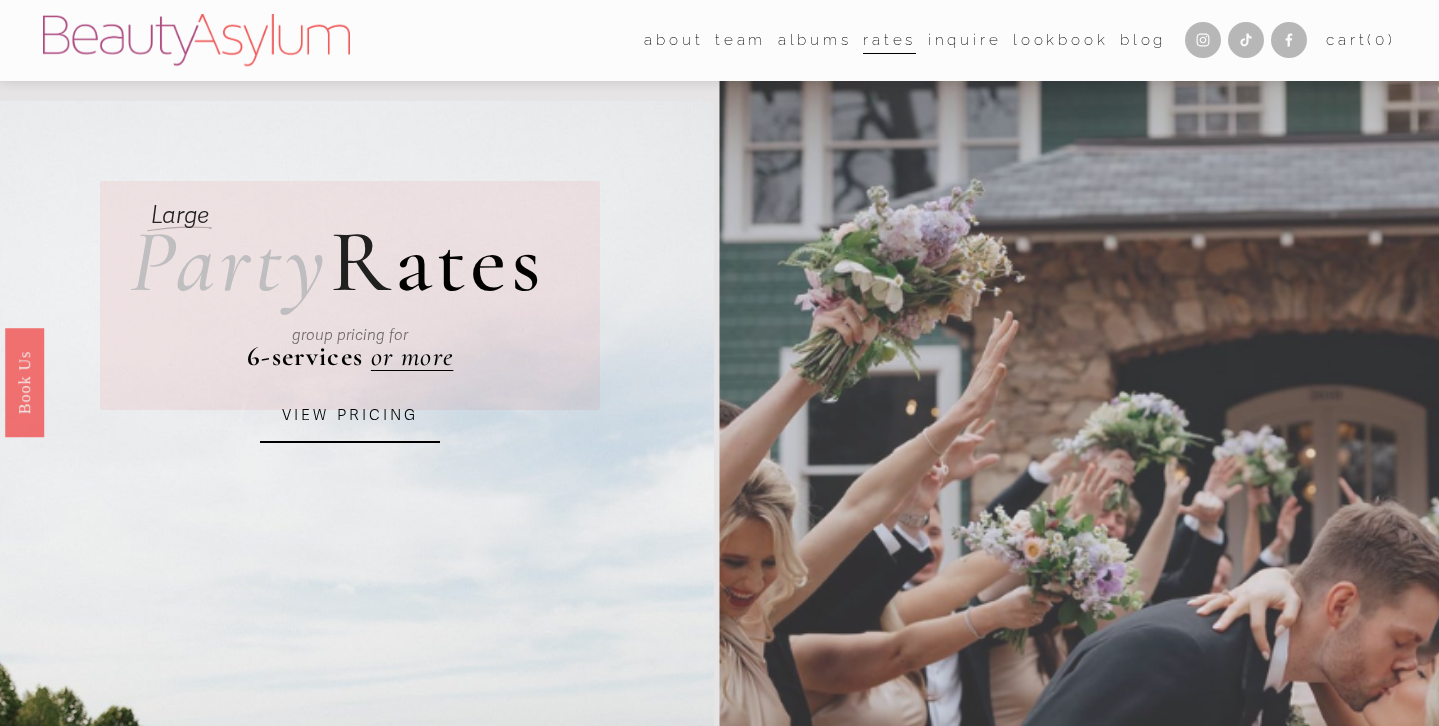 scroll, scrollTop: 0, scrollLeft: 0, axis: both 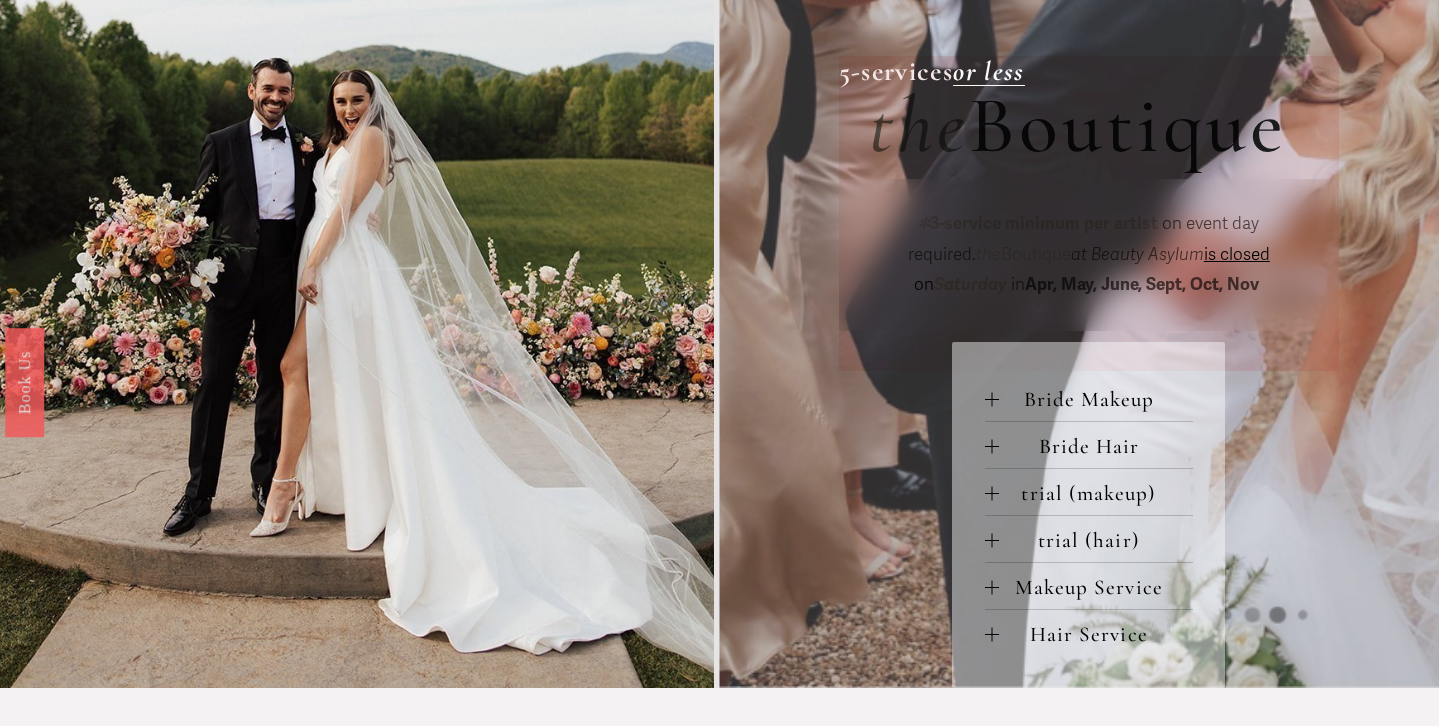click on "Bride Makeup" at bounding box center [1096, 399] 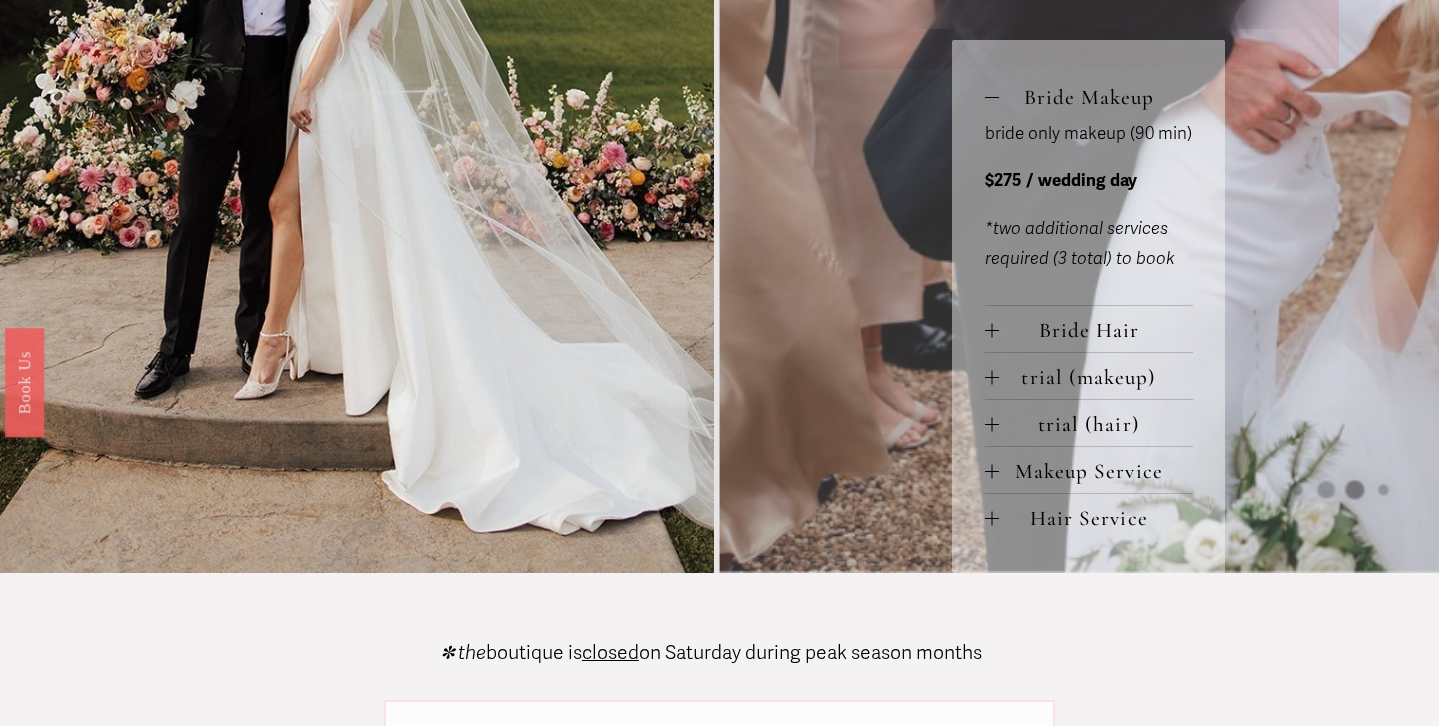 scroll, scrollTop: 990, scrollLeft: 0, axis: vertical 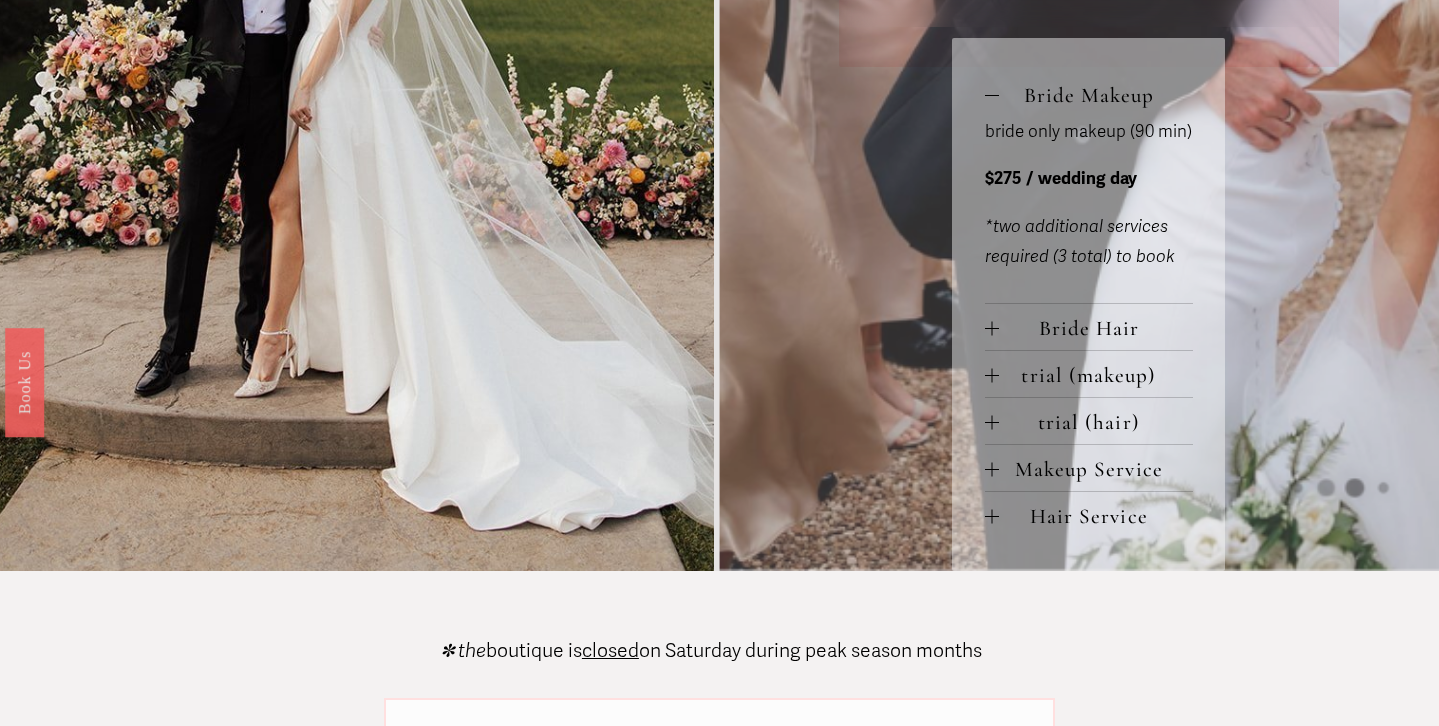 click on "Makeup Service" at bounding box center (1096, 469) 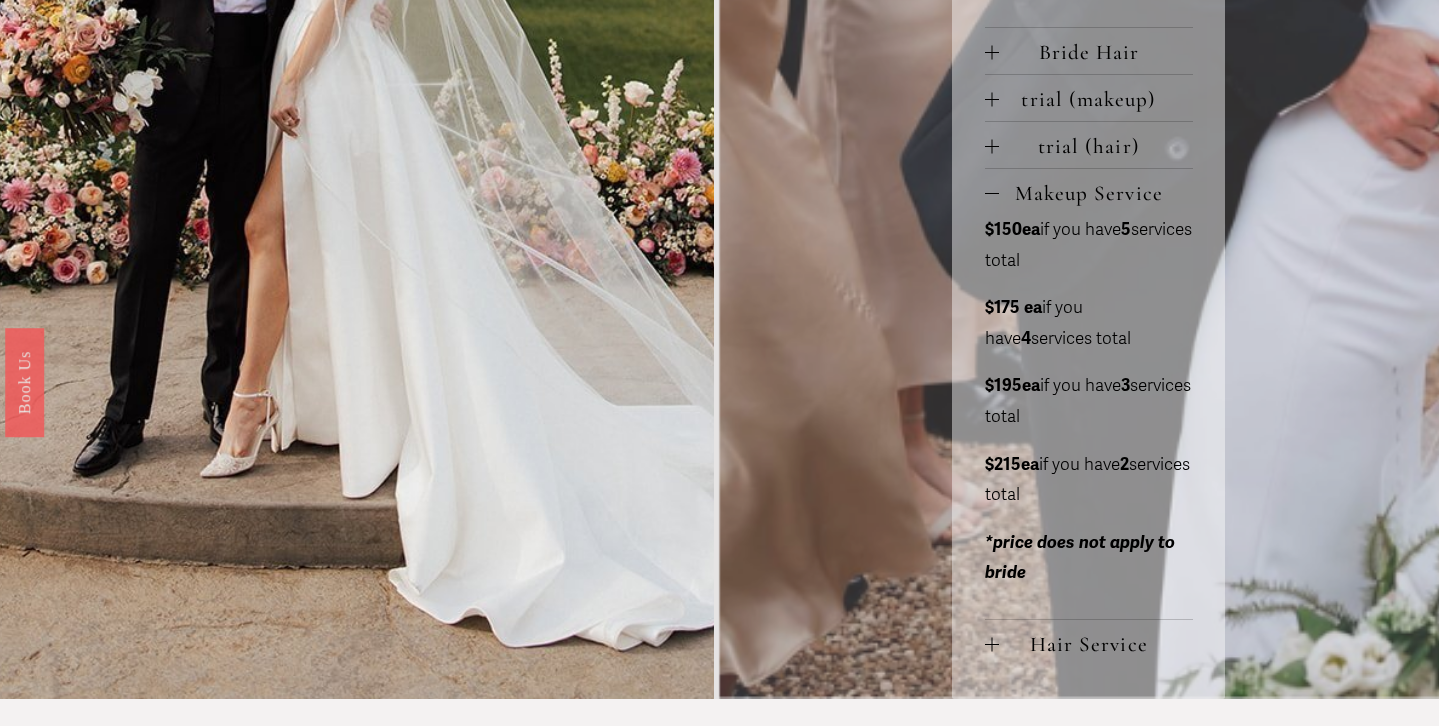 scroll, scrollTop: 1288, scrollLeft: 0, axis: vertical 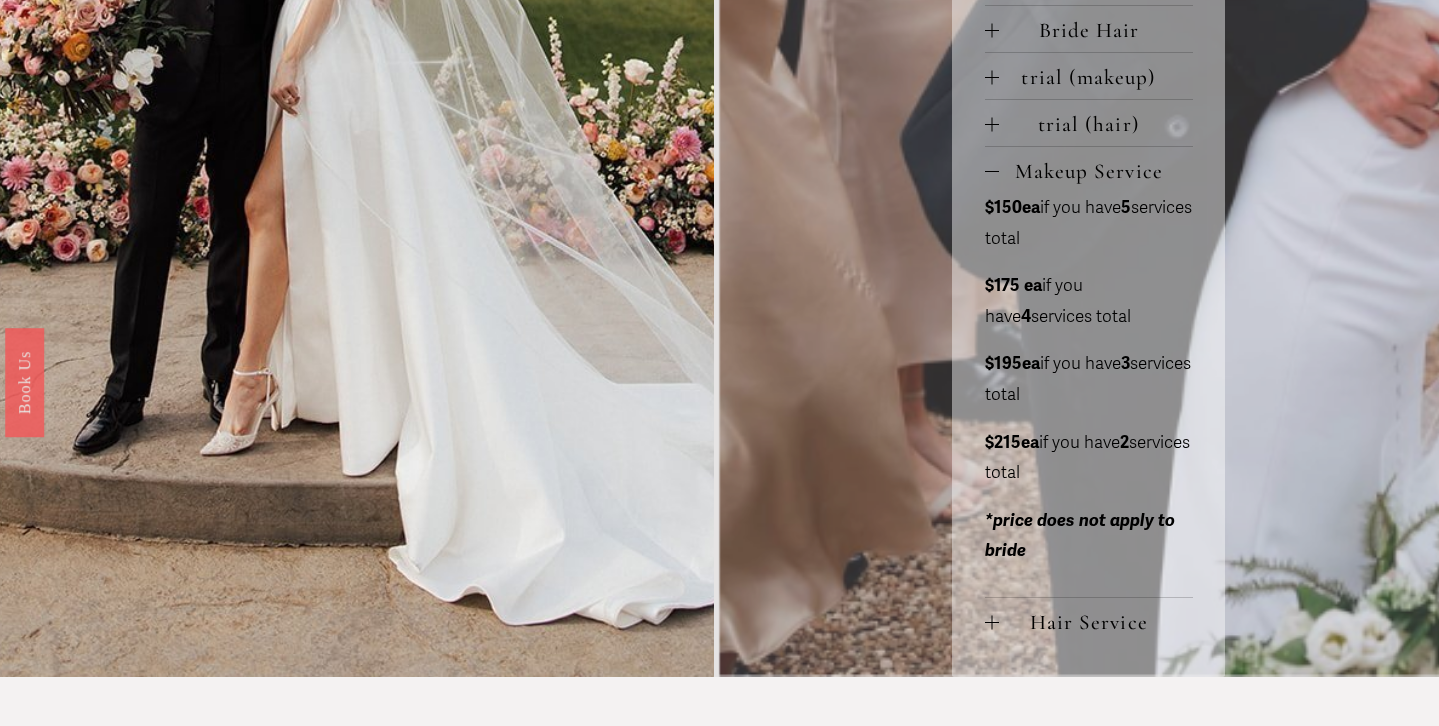 click on "Hair Service" at bounding box center [1096, 622] 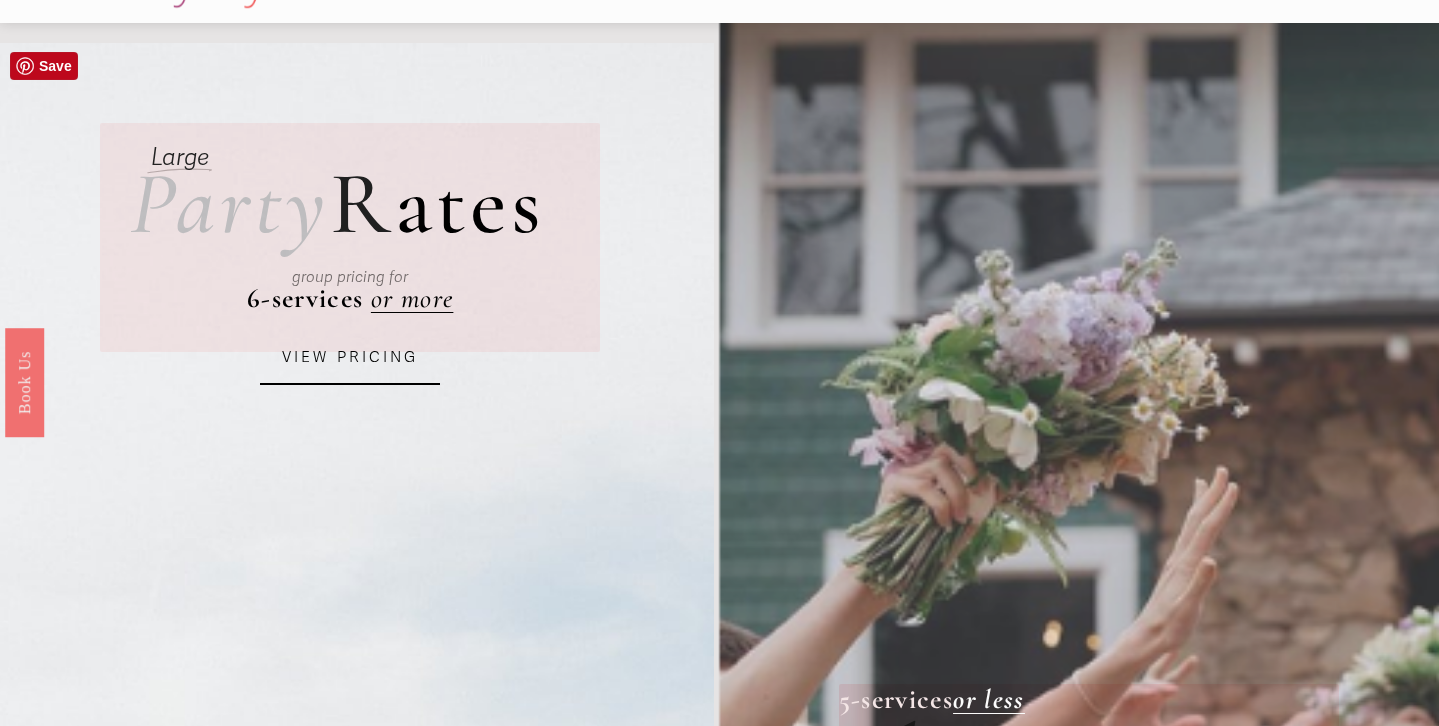 scroll, scrollTop: 33, scrollLeft: 0, axis: vertical 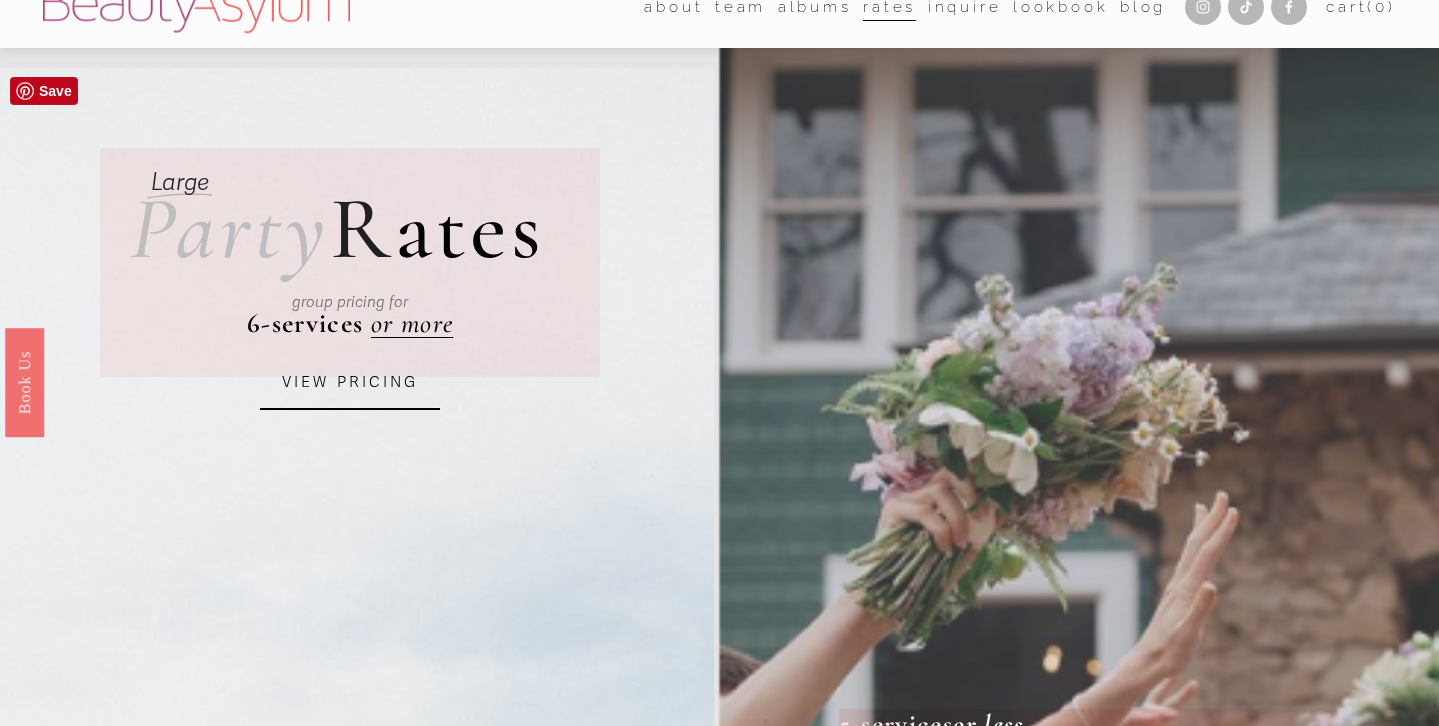click on "VIEW PRICING" at bounding box center [350, 383] 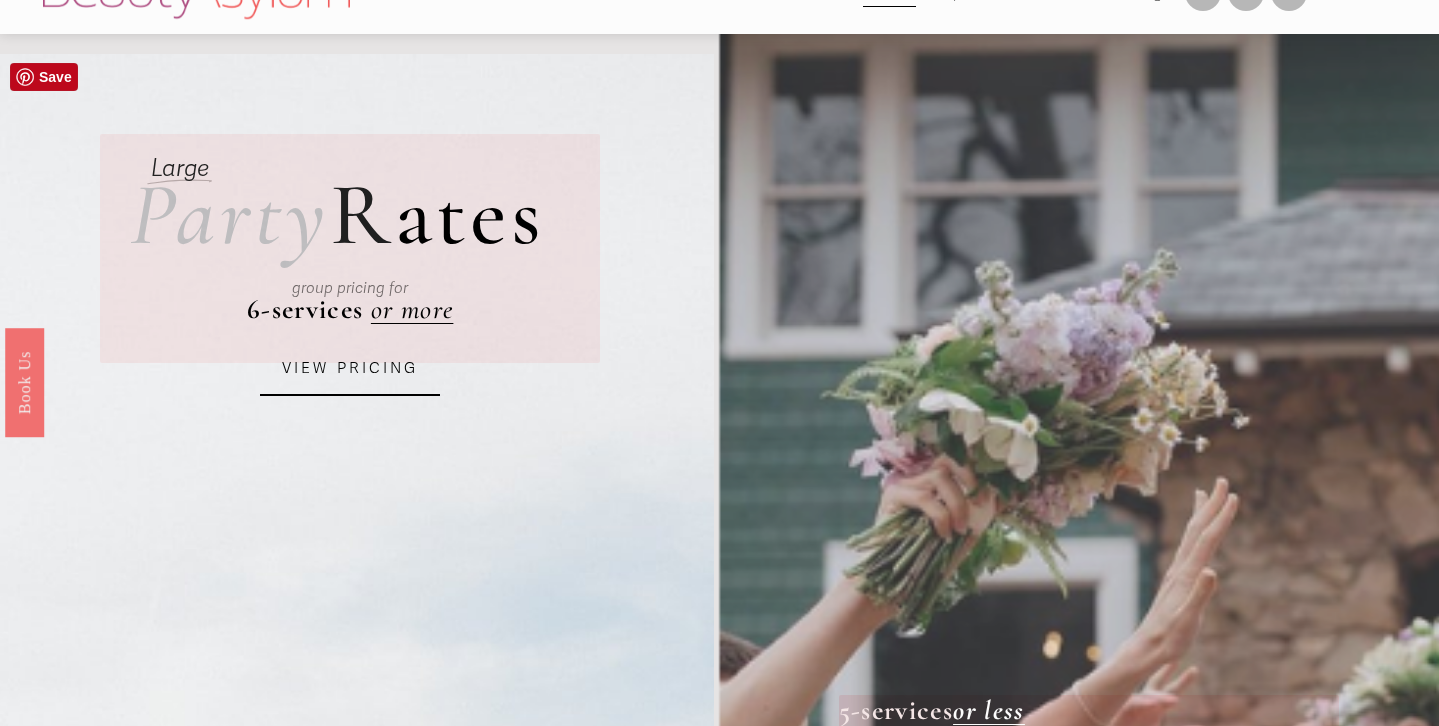 scroll, scrollTop: 48, scrollLeft: 0, axis: vertical 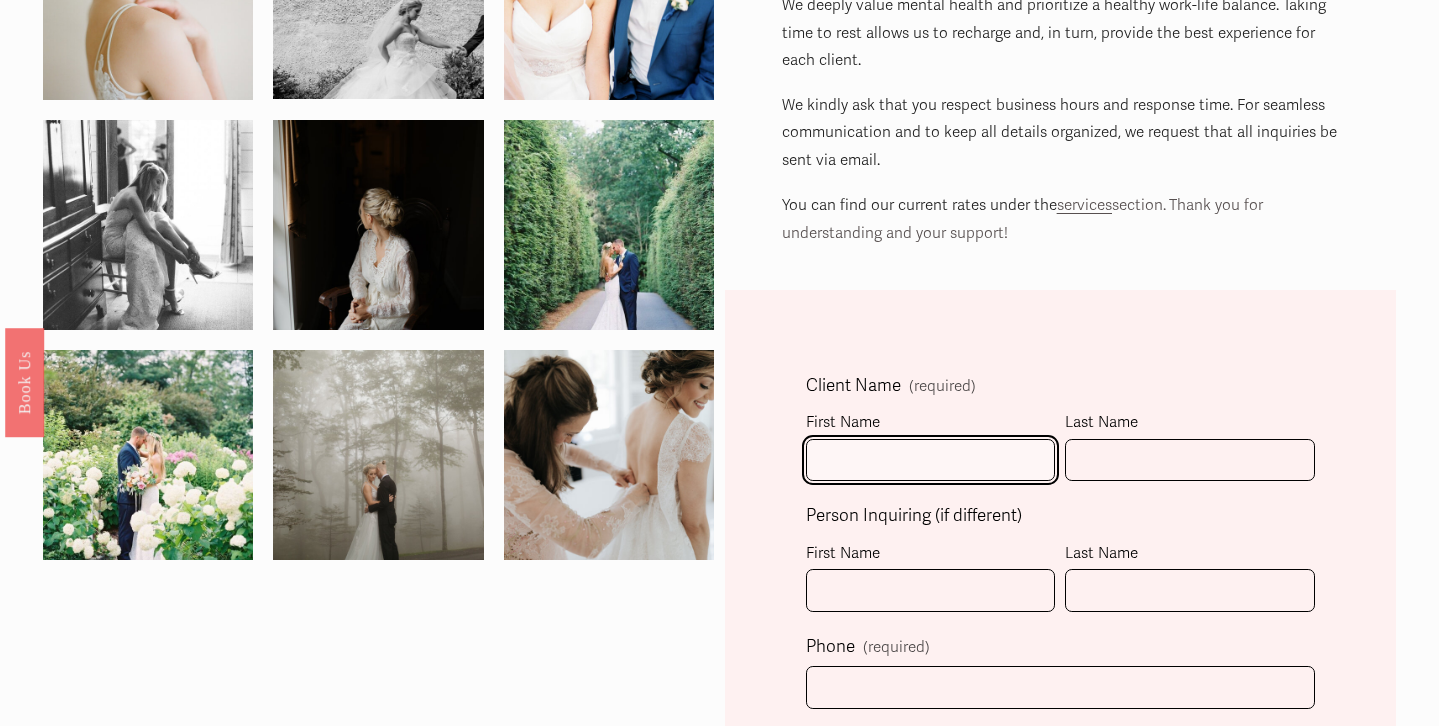 click on "First Name" at bounding box center (931, 460) 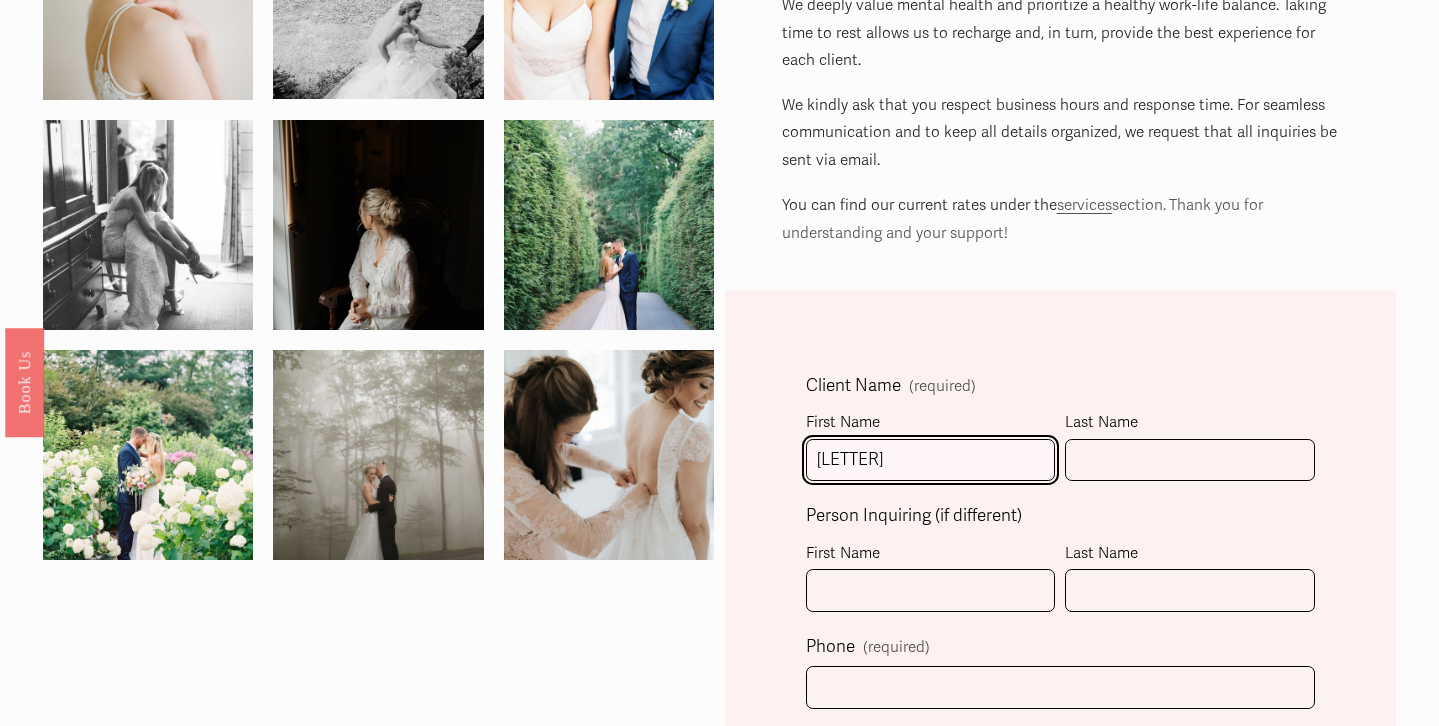 type on "[FIRST]" 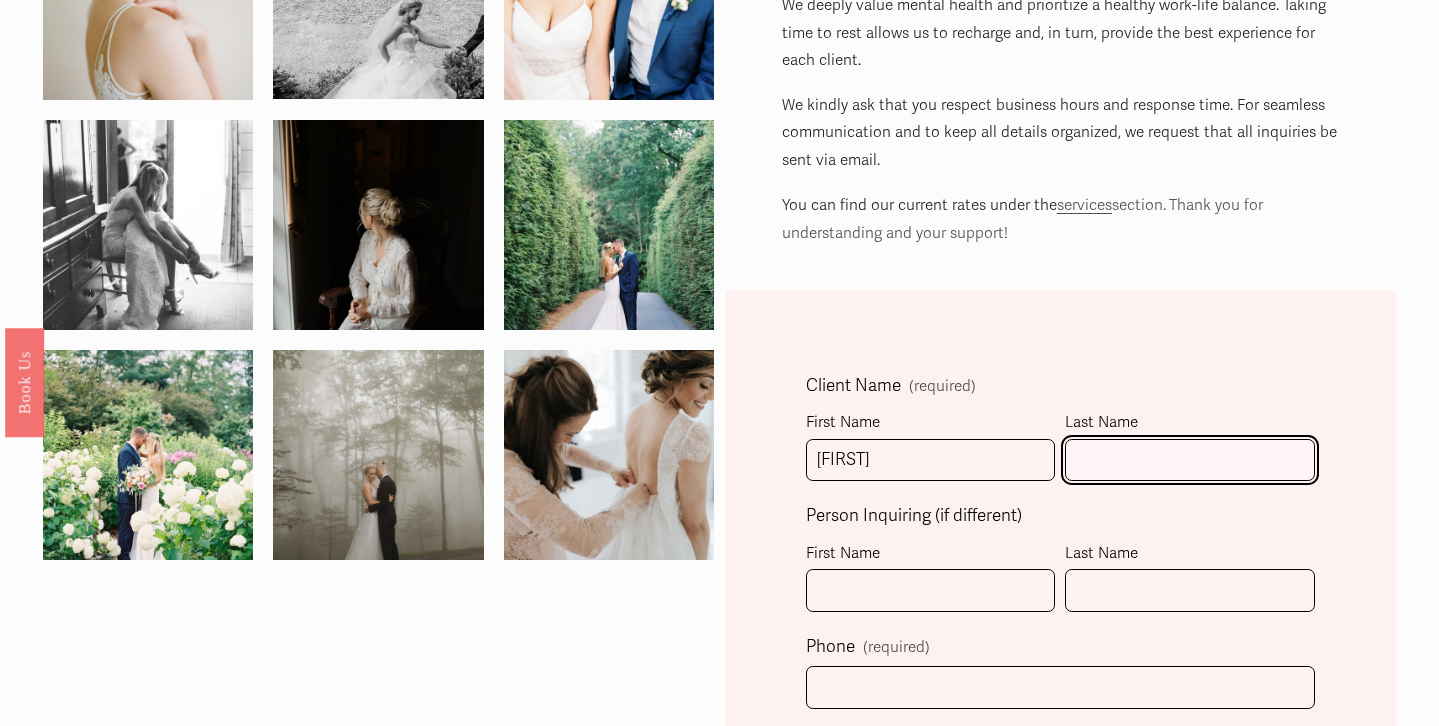 type on "[LAST]" 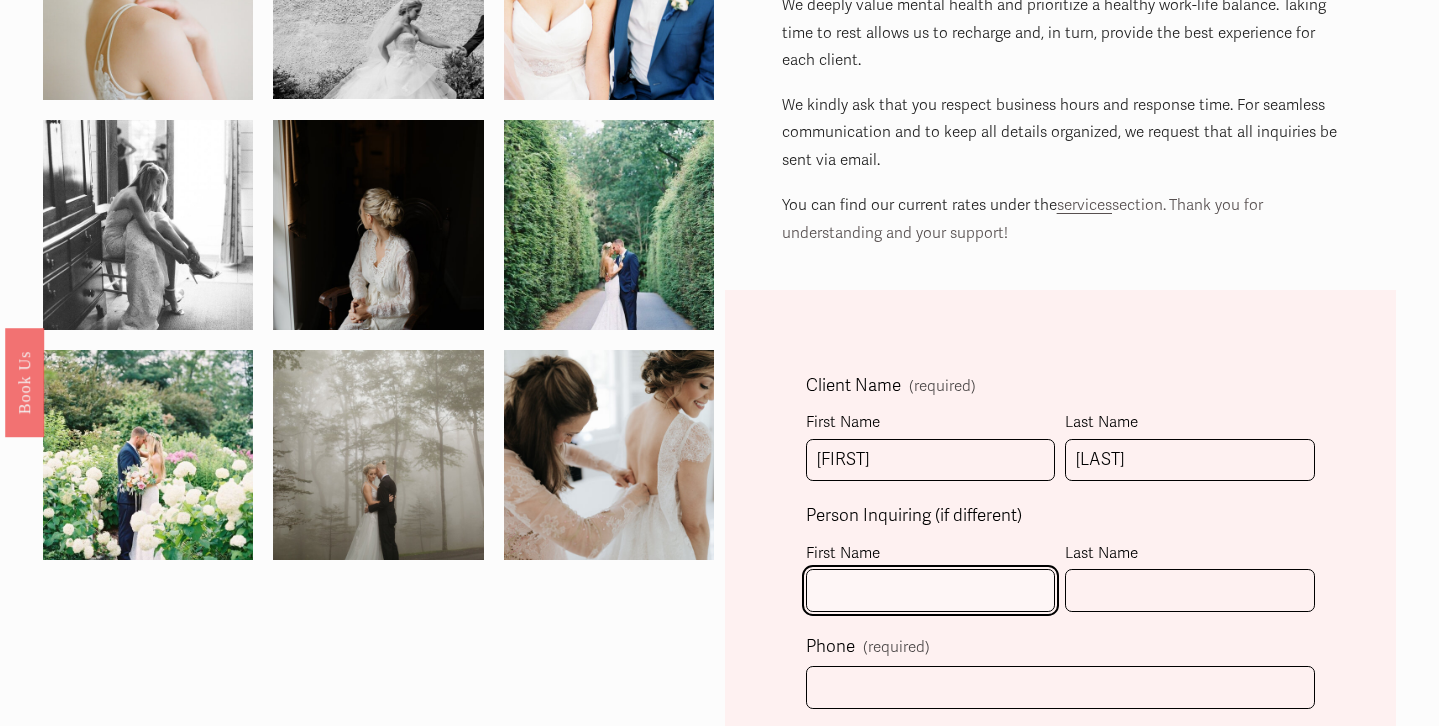 type on "[FIRST]" 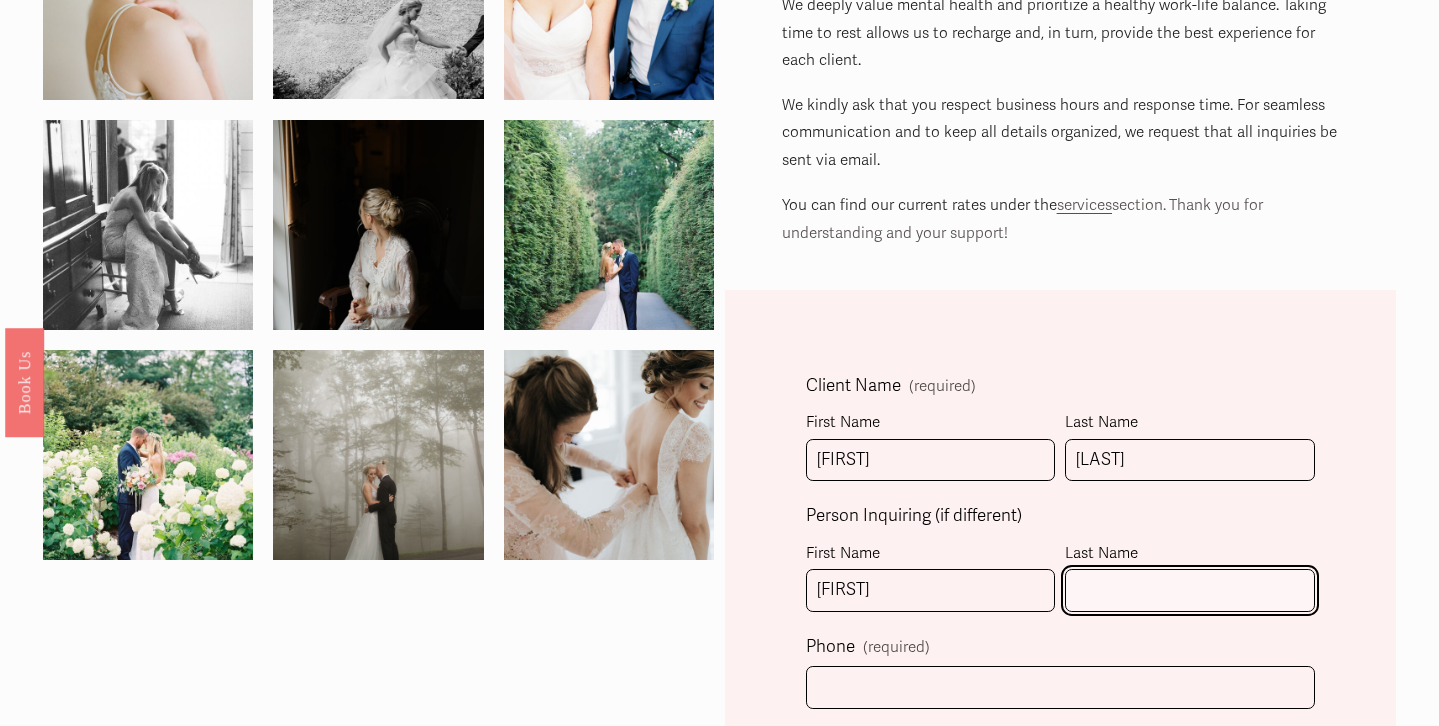 type on "[LAST]" 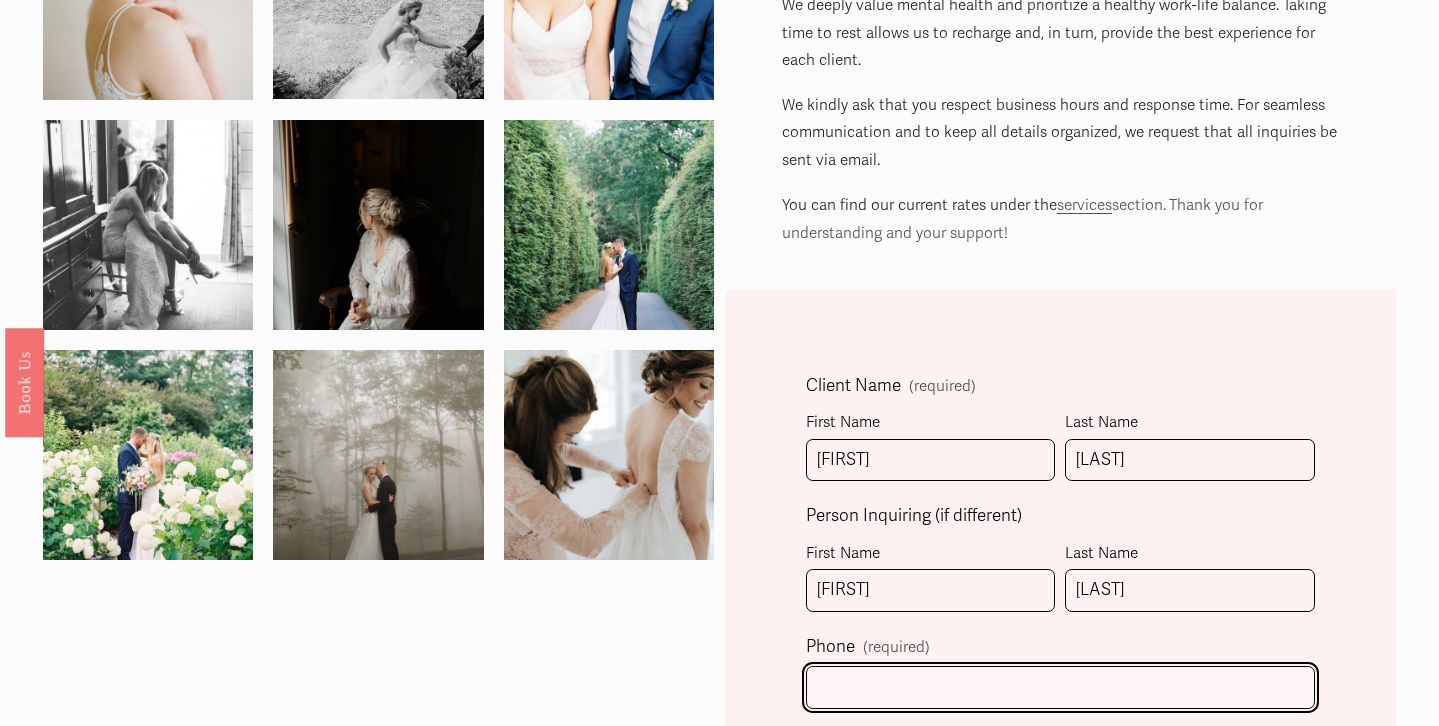 type on "([PHONE]) [PHONE]-[PHONE]" 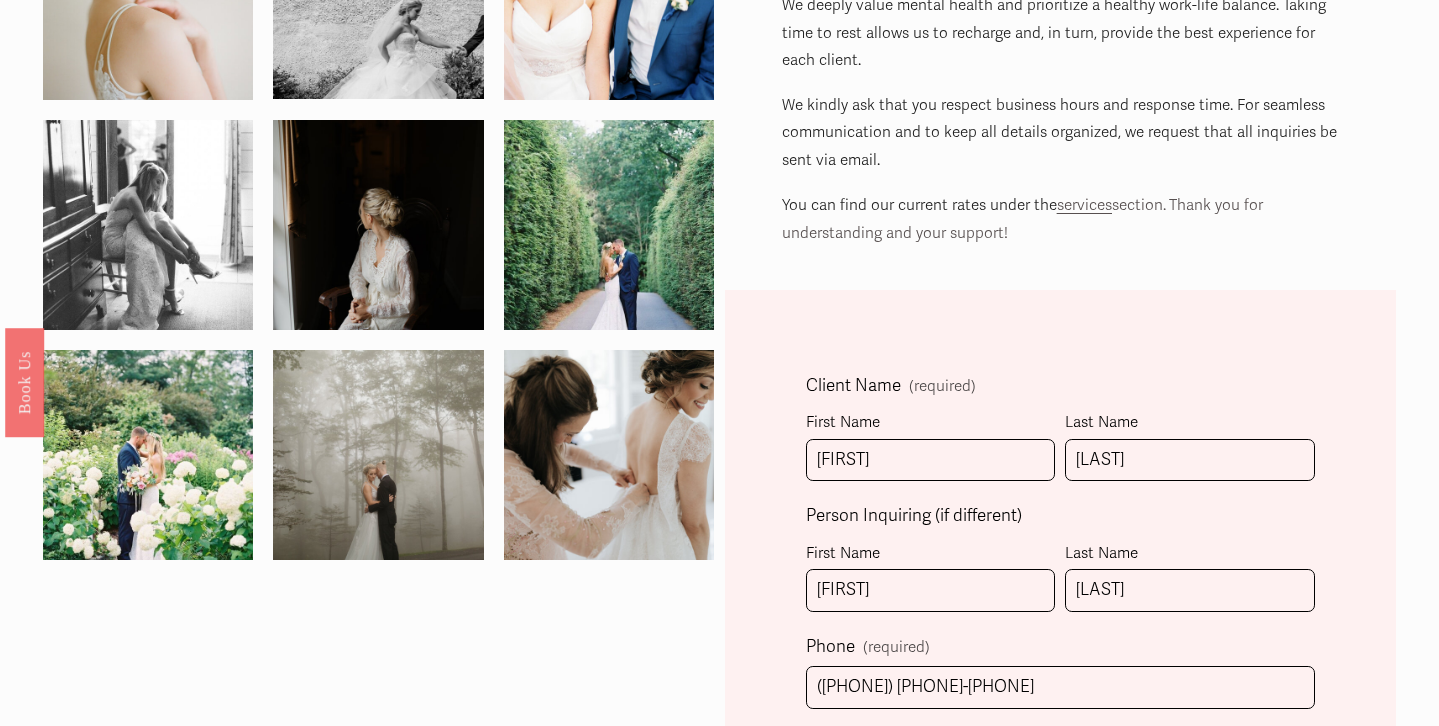type on "[EMAIL]" 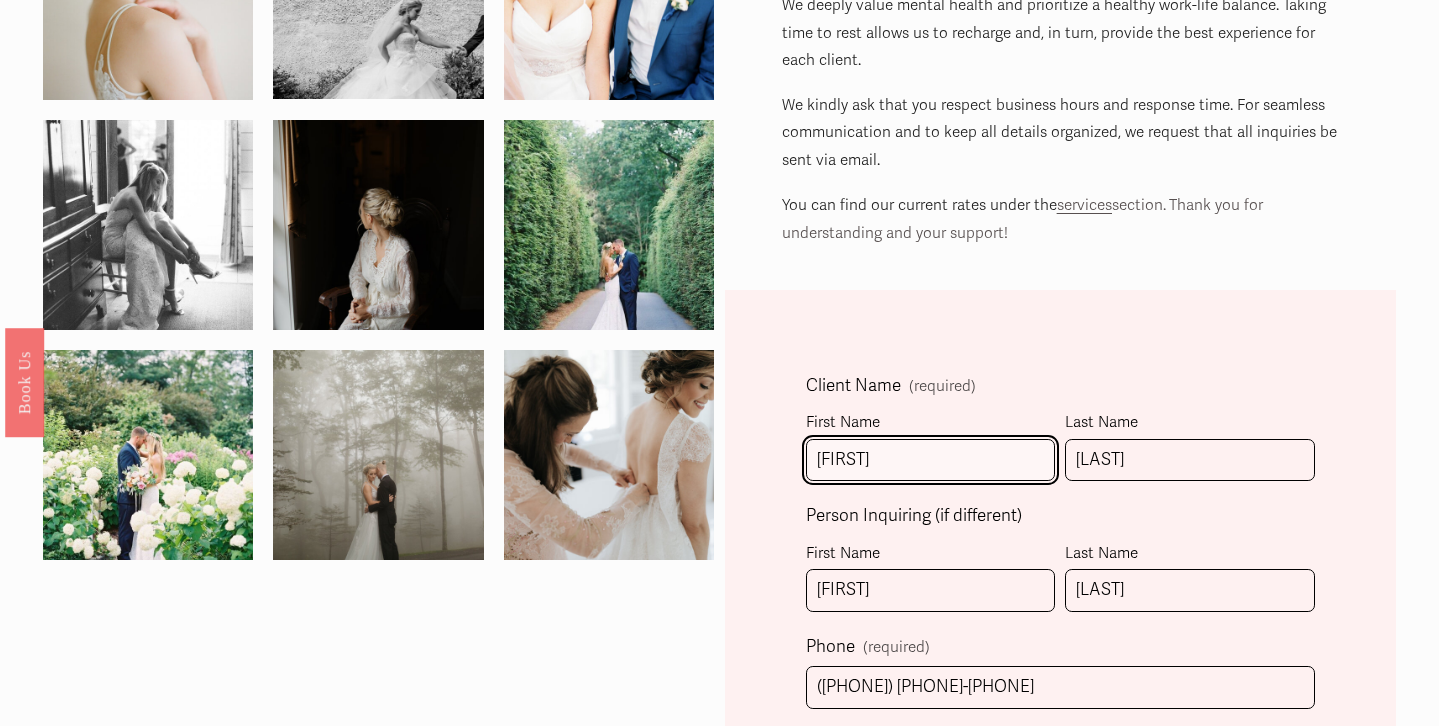 type on "([PHONE]) [PHONE]-[PHONE]" 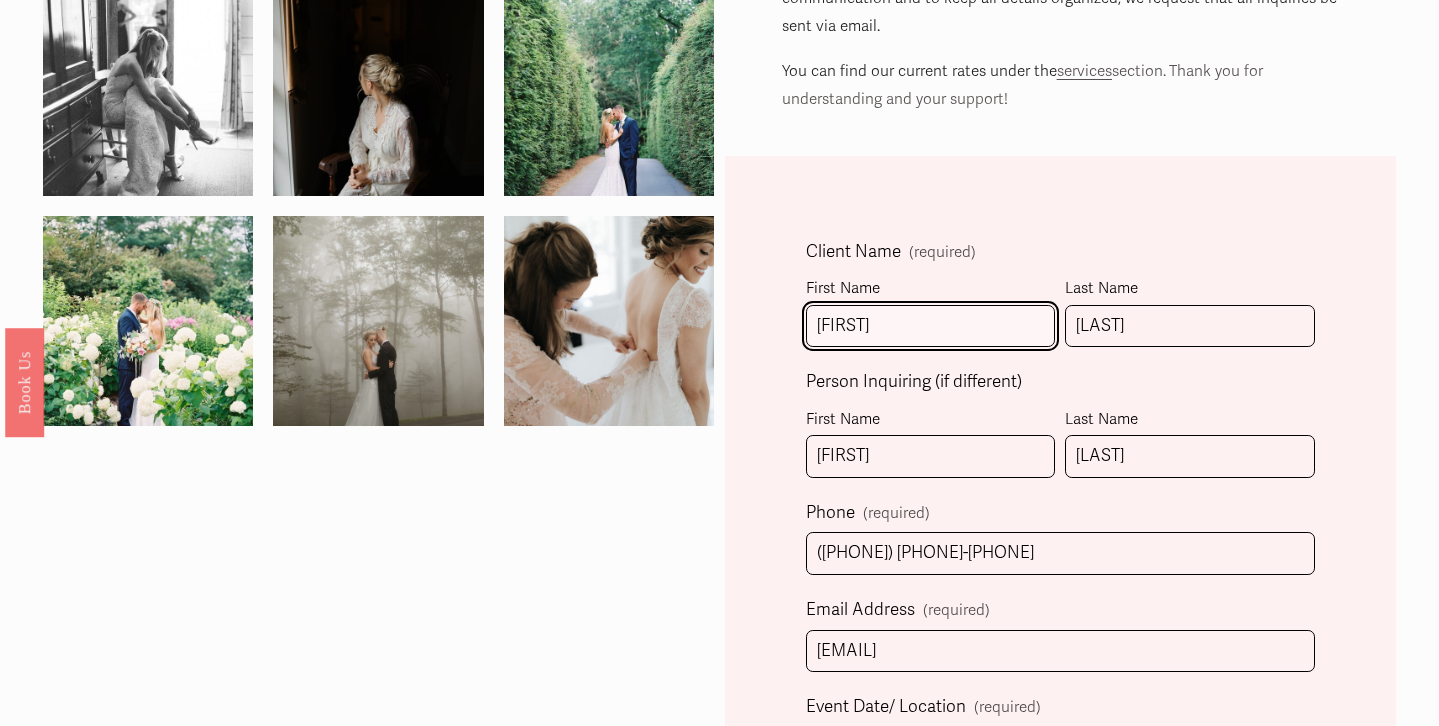 scroll, scrollTop: 410, scrollLeft: 0, axis: vertical 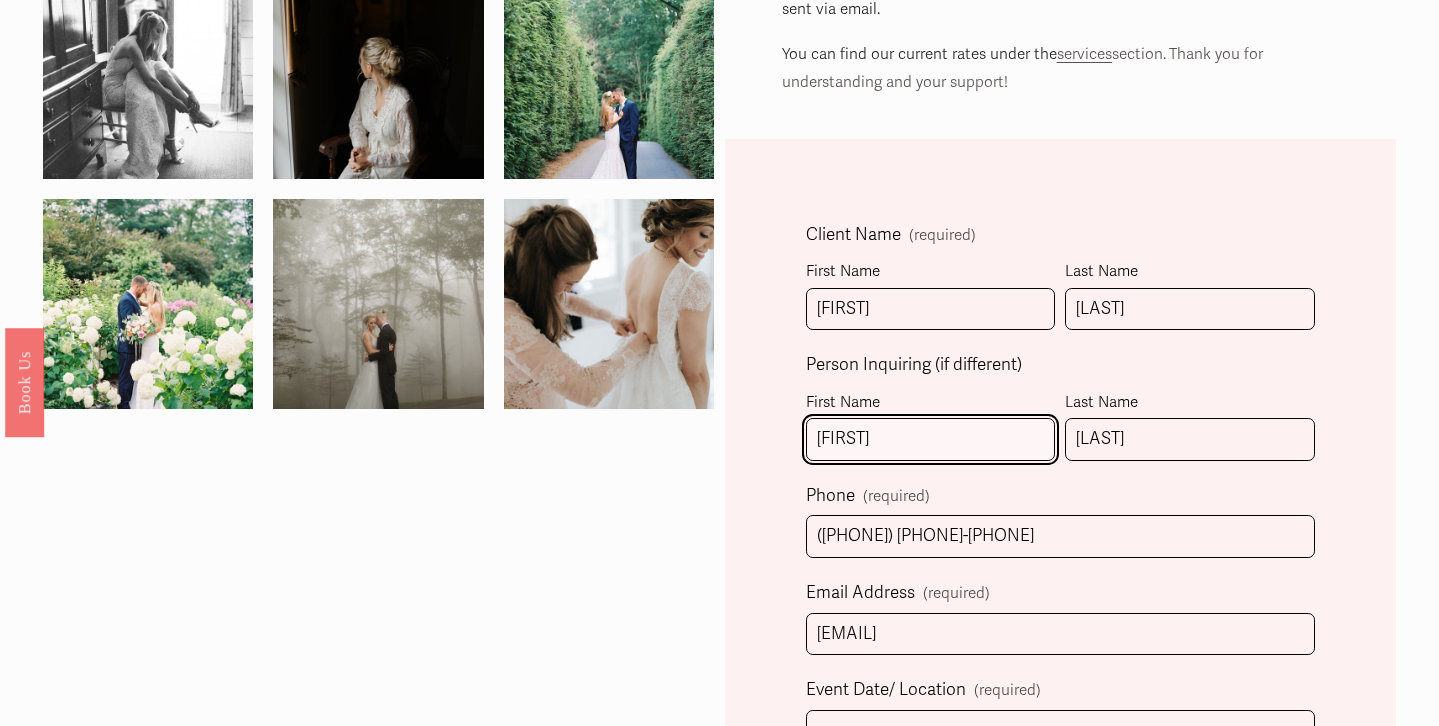 click on "[FIRST]" at bounding box center (931, 439) 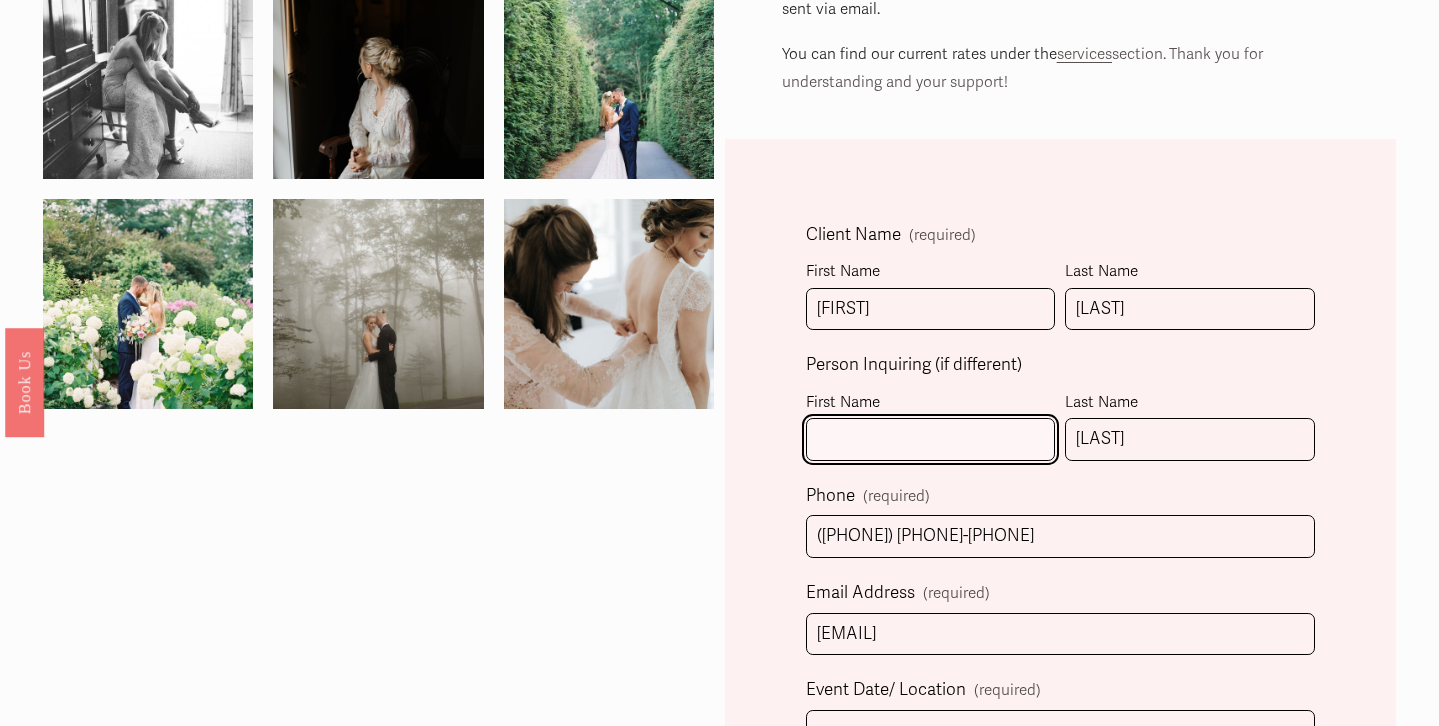 type 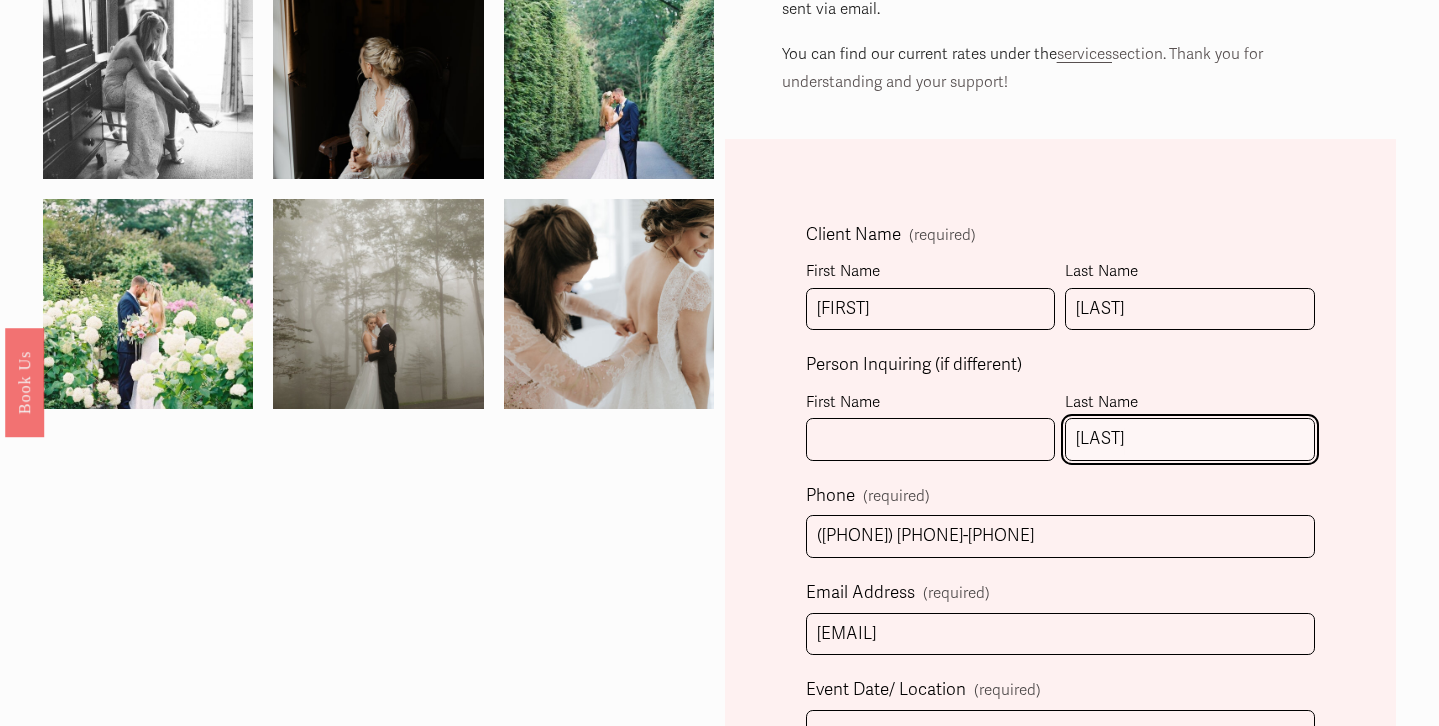 click on "[LAST]" at bounding box center (1190, 439) 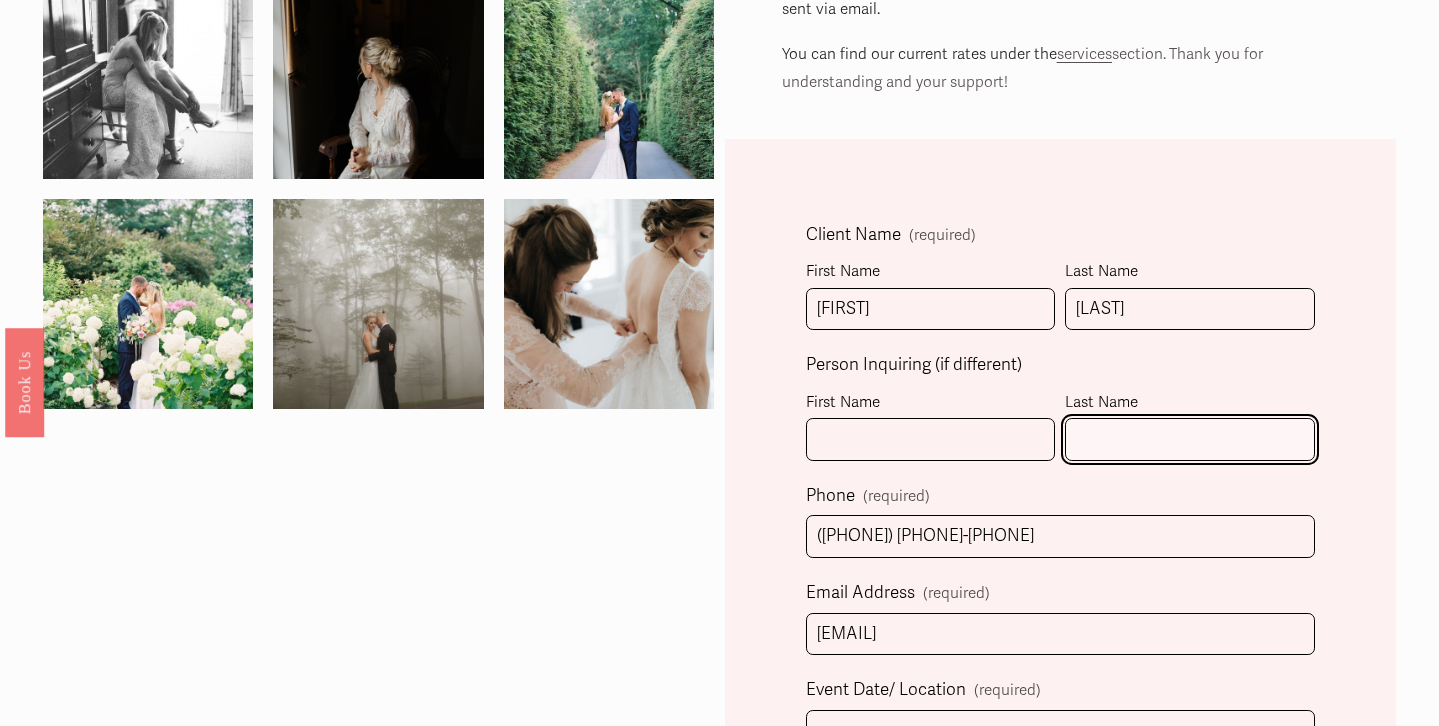 type 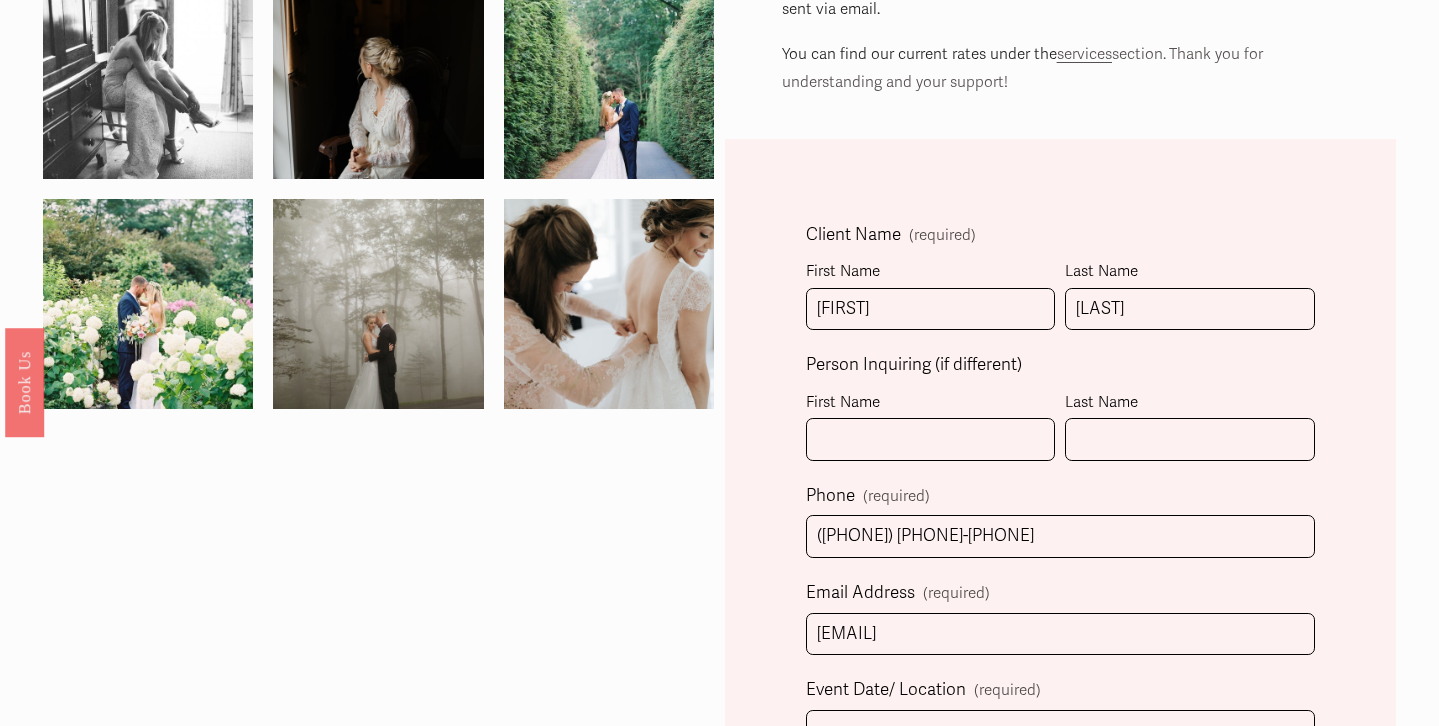 click on "Client Name (required) First Name [FIRST] Last Name [LAST] Person Inquiring (if different) First Name Last Name Phone (required) ([PHONE]) [PHONE] Email Address (required) [EMAIL] Event Date/ Location (required) Time of Event (required) Number of people needing makeup service? (required) Number of people needing hair service? How soon are you looking to book hair and/or makeup? (required) Select an option Immediately 1-2 weeks I'm looking for information & not ready to book just yet Message (required) State (required) Please Select One [CITY], [STATE] [CITY], [STATE] [CITY], [STATE] Destination Wedding How did you hear about us? Instagram Let's Chat! Let's Chat!" at bounding box center [1060, 956] 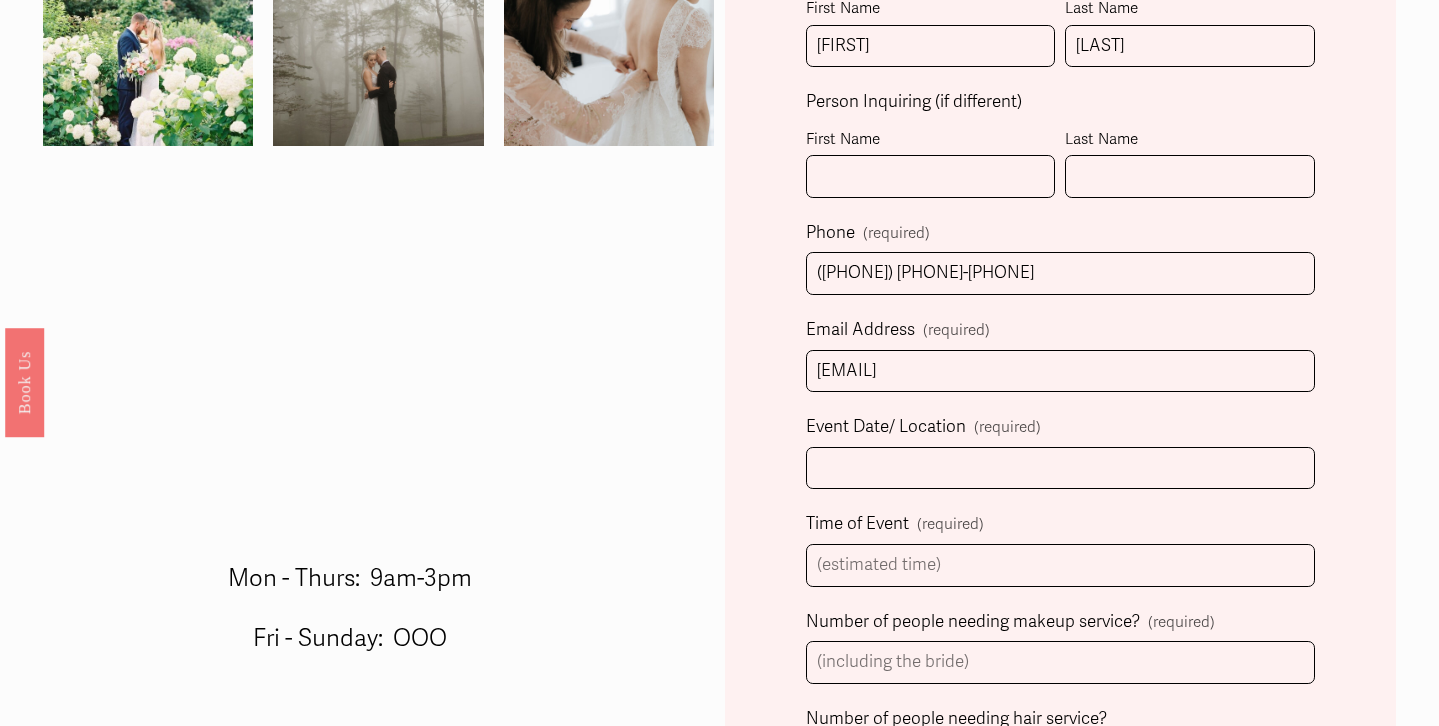 scroll, scrollTop: 678, scrollLeft: 0, axis: vertical 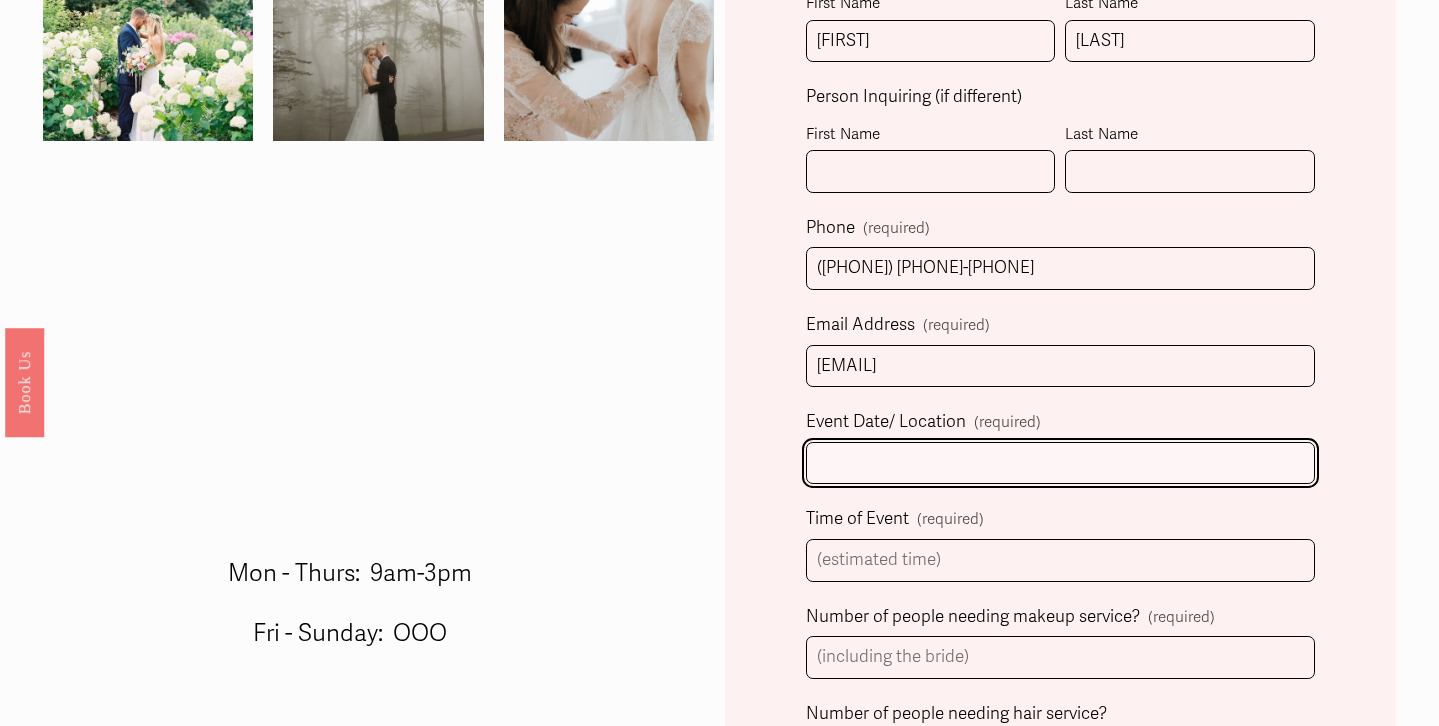 click on "Event  Date/ Location (required)" at bounding box center (1061, 463) 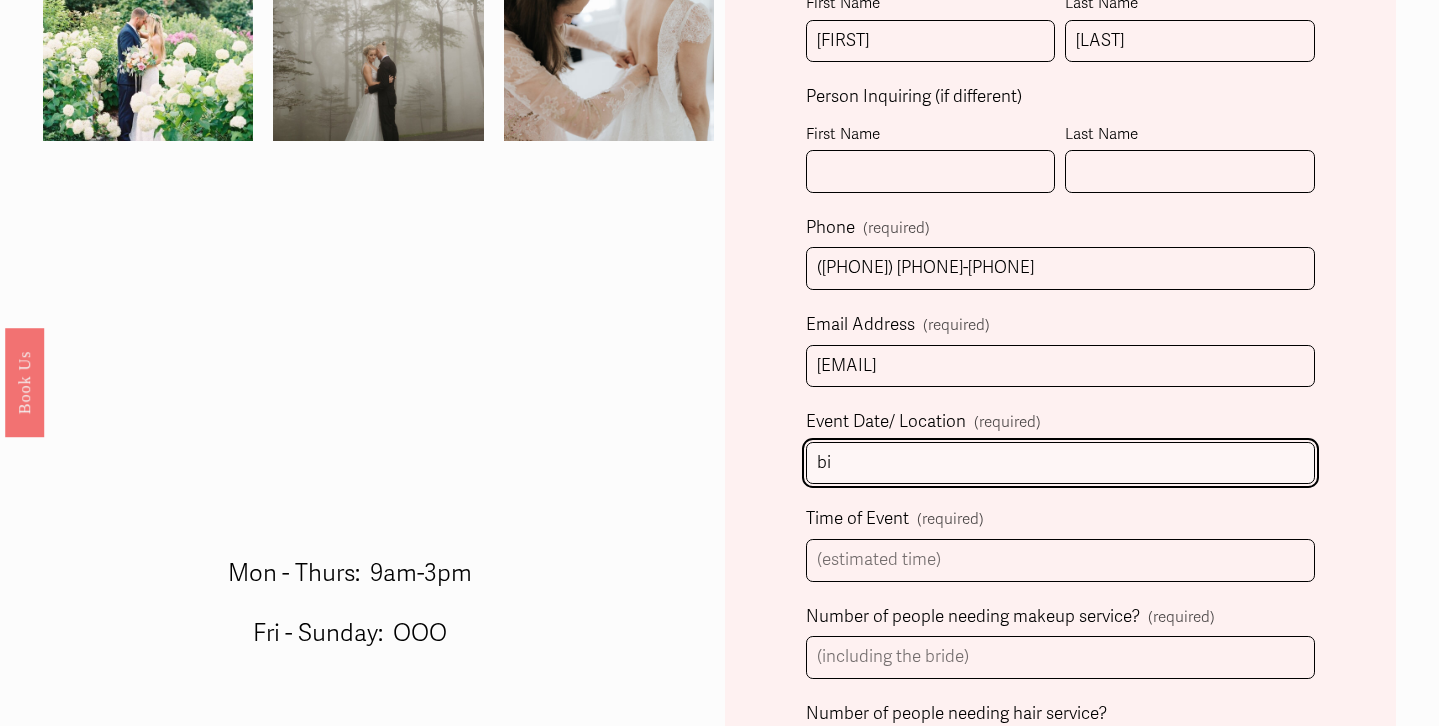 type on "b" 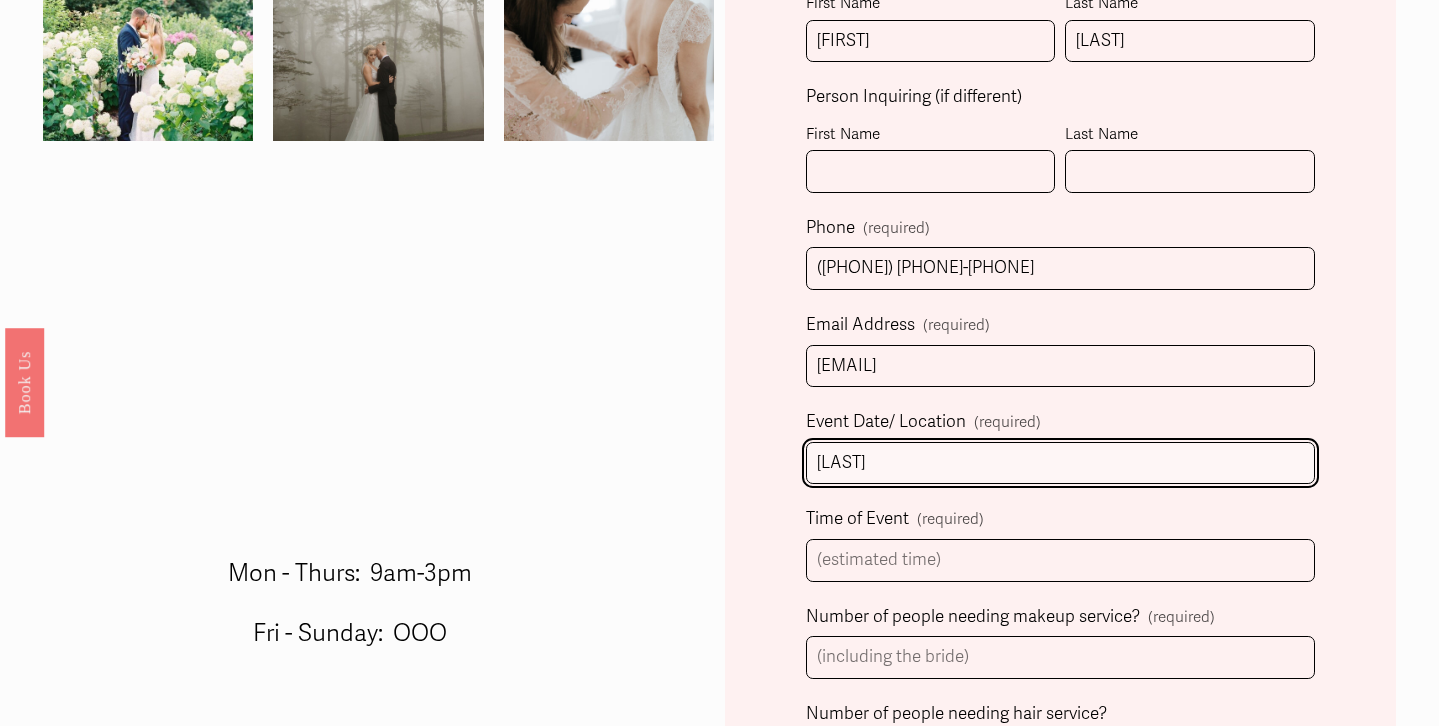 type on "B" 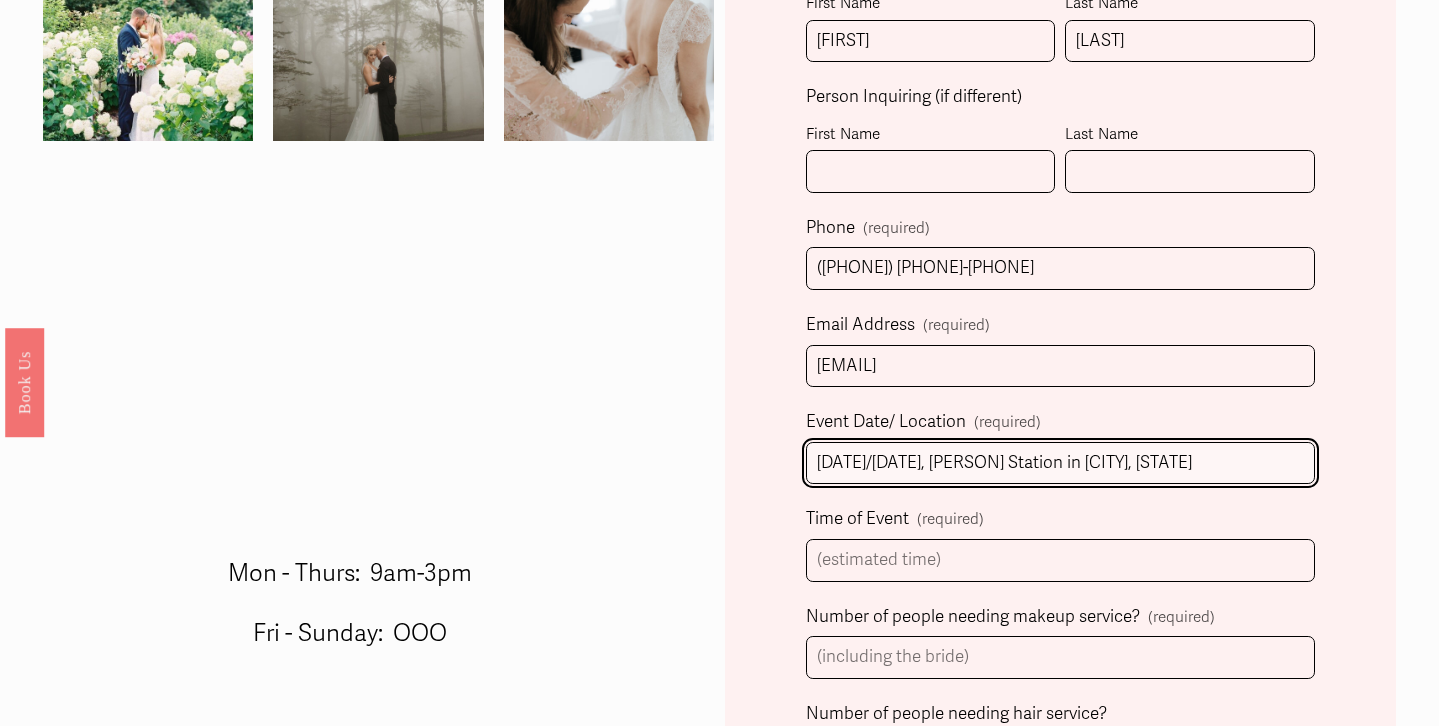 type on "[DATE]/[DATE], [PERSON] Station in [CITY], [STATE]" 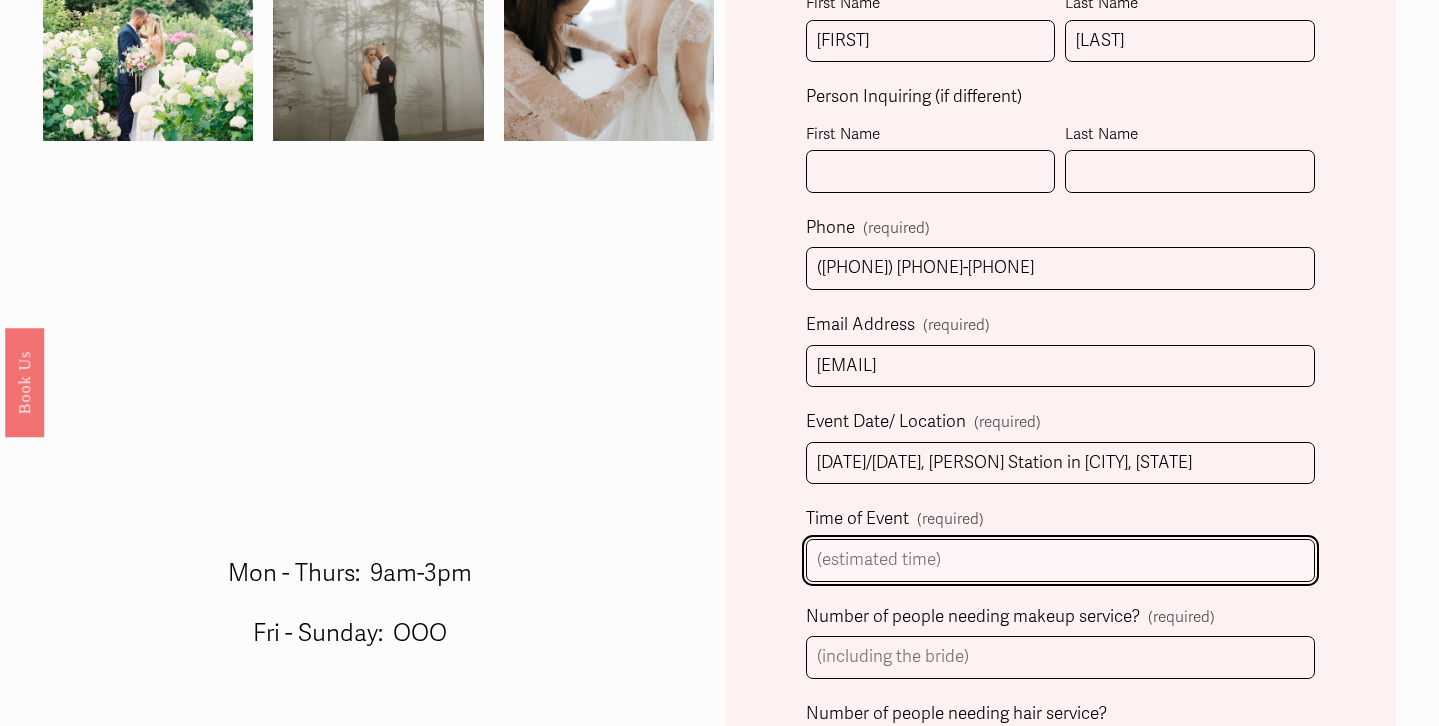 click on "Time of Event (required)" at bounding box center (1061, 560) 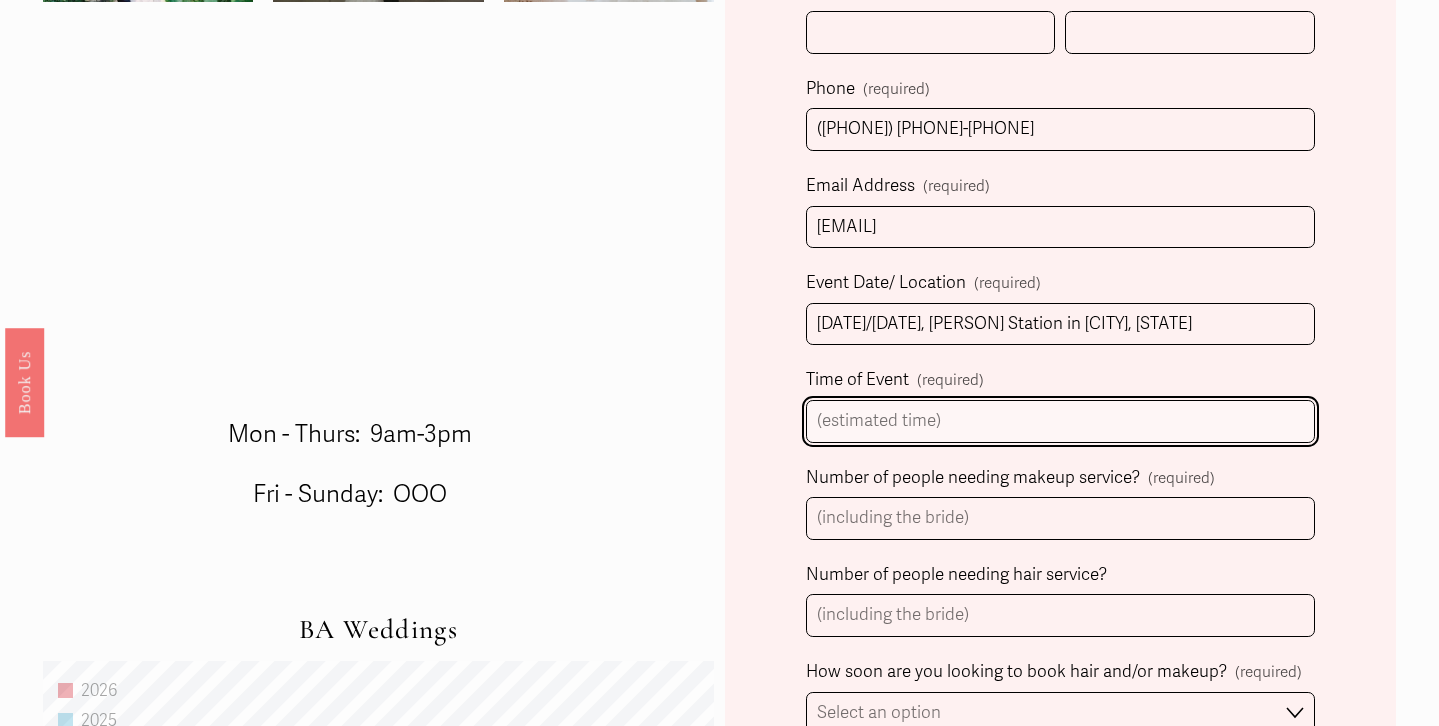 scroll, scrollTop: 818, scrollLeft: 0, axis: vertical 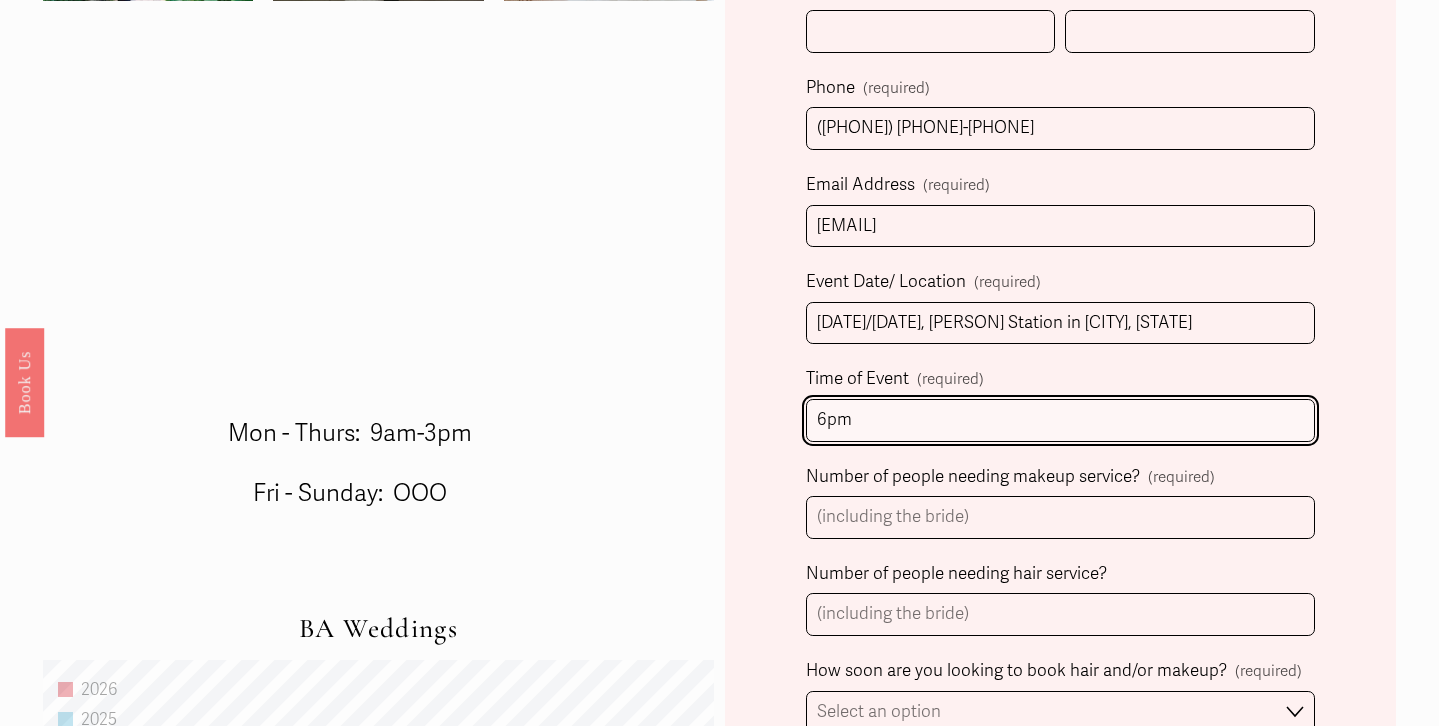 type on "6pm" 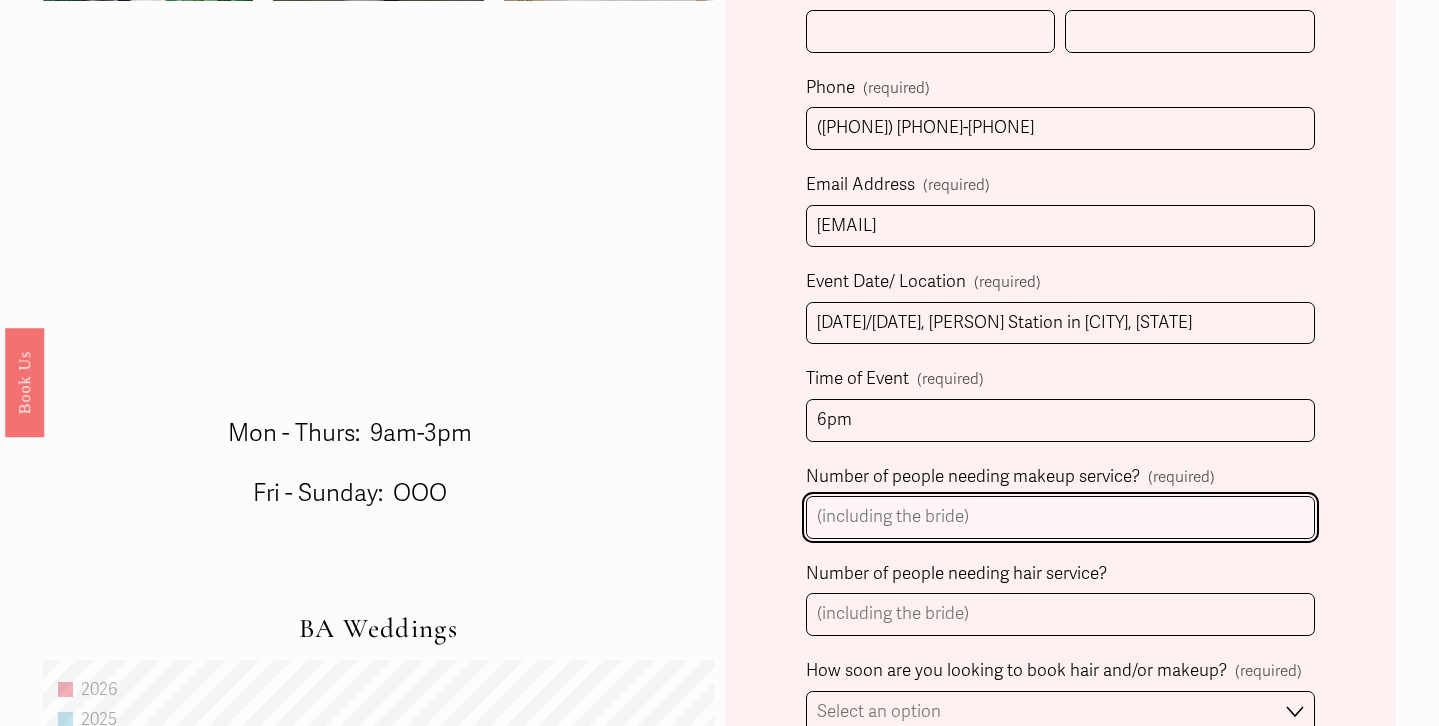 click on "Number of people needing makeup service? (required)" at bounding box center [1061, 517] 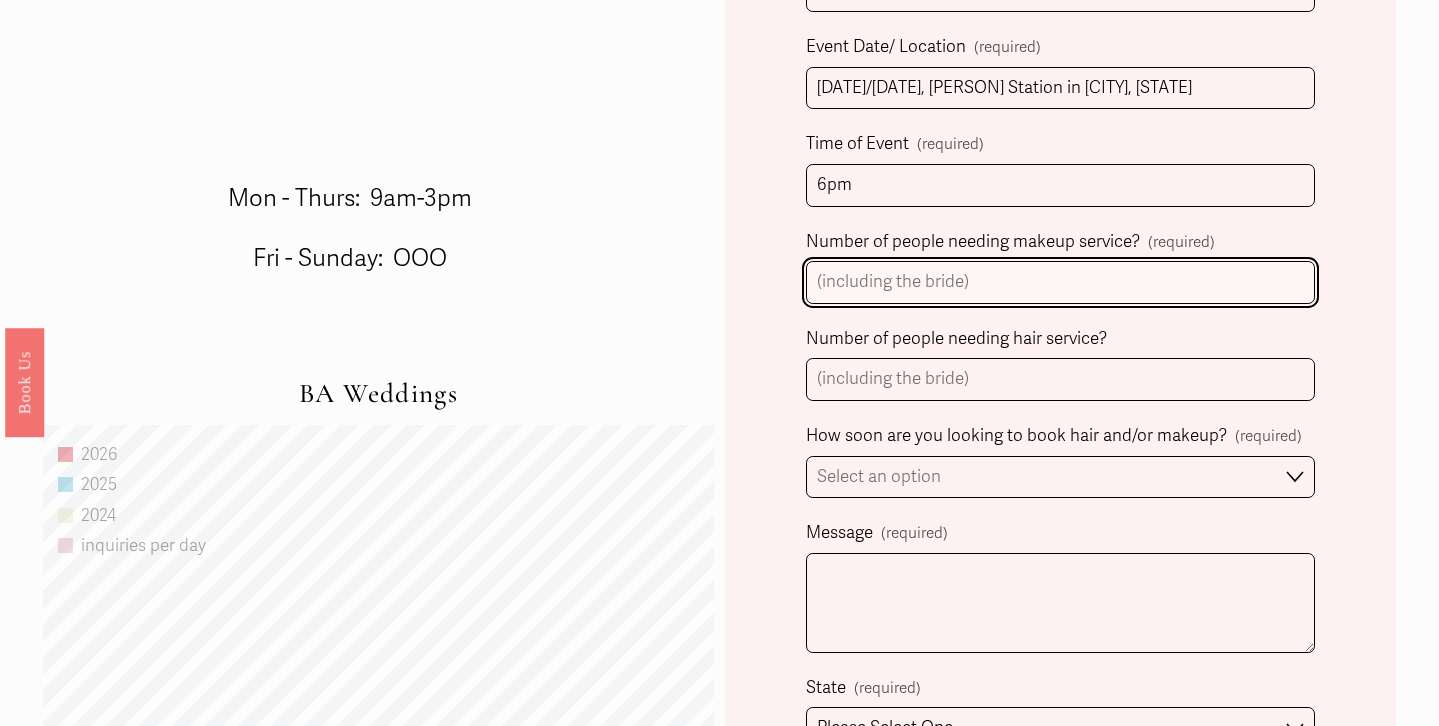 scroll, scrollTop: 1051, scrollLeft: 0, axis: vertical 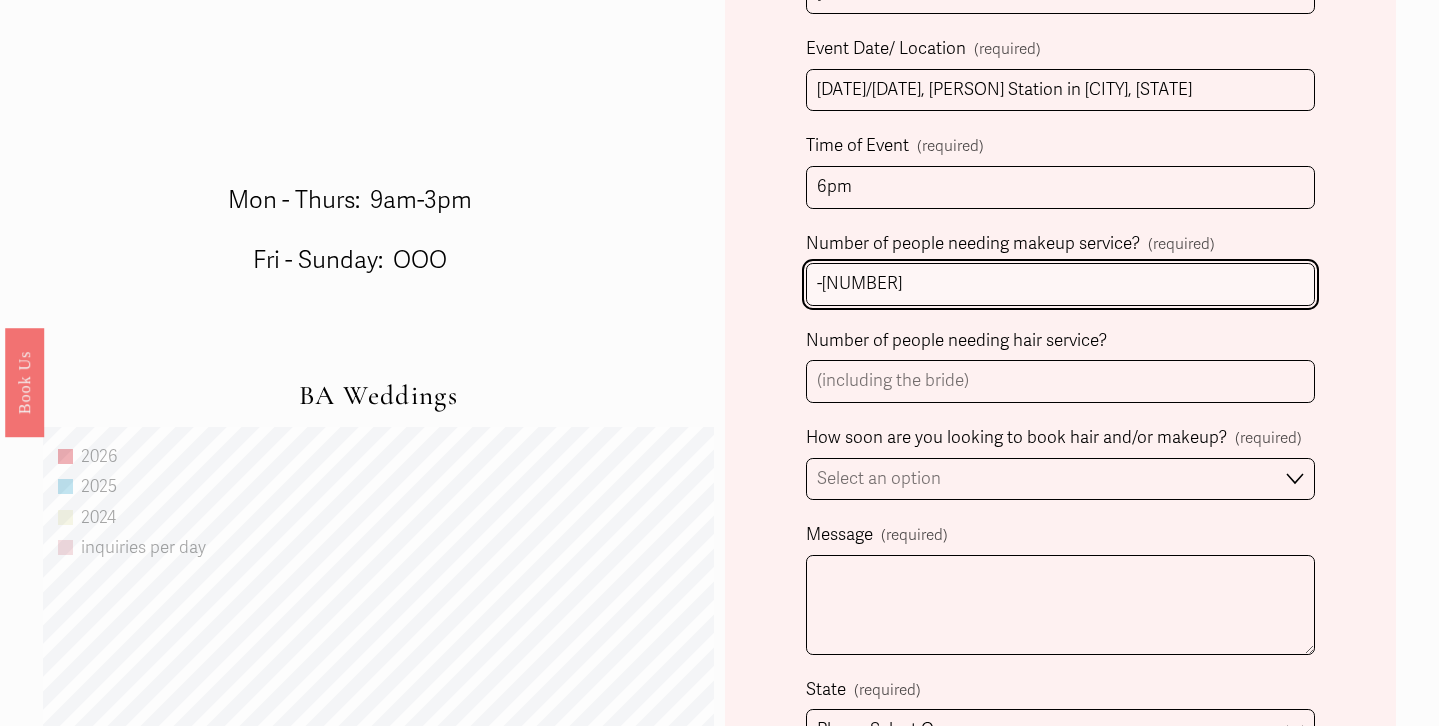 type on "-" 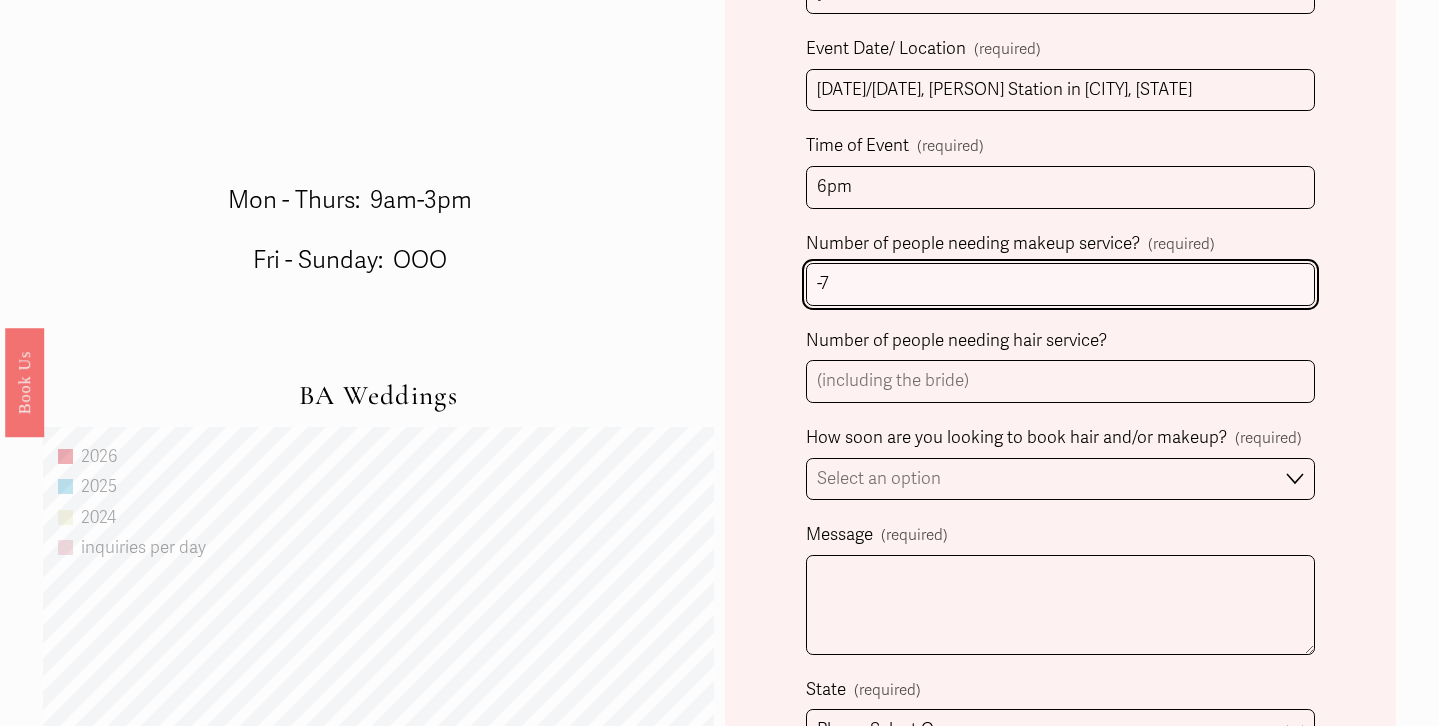 type on "-" 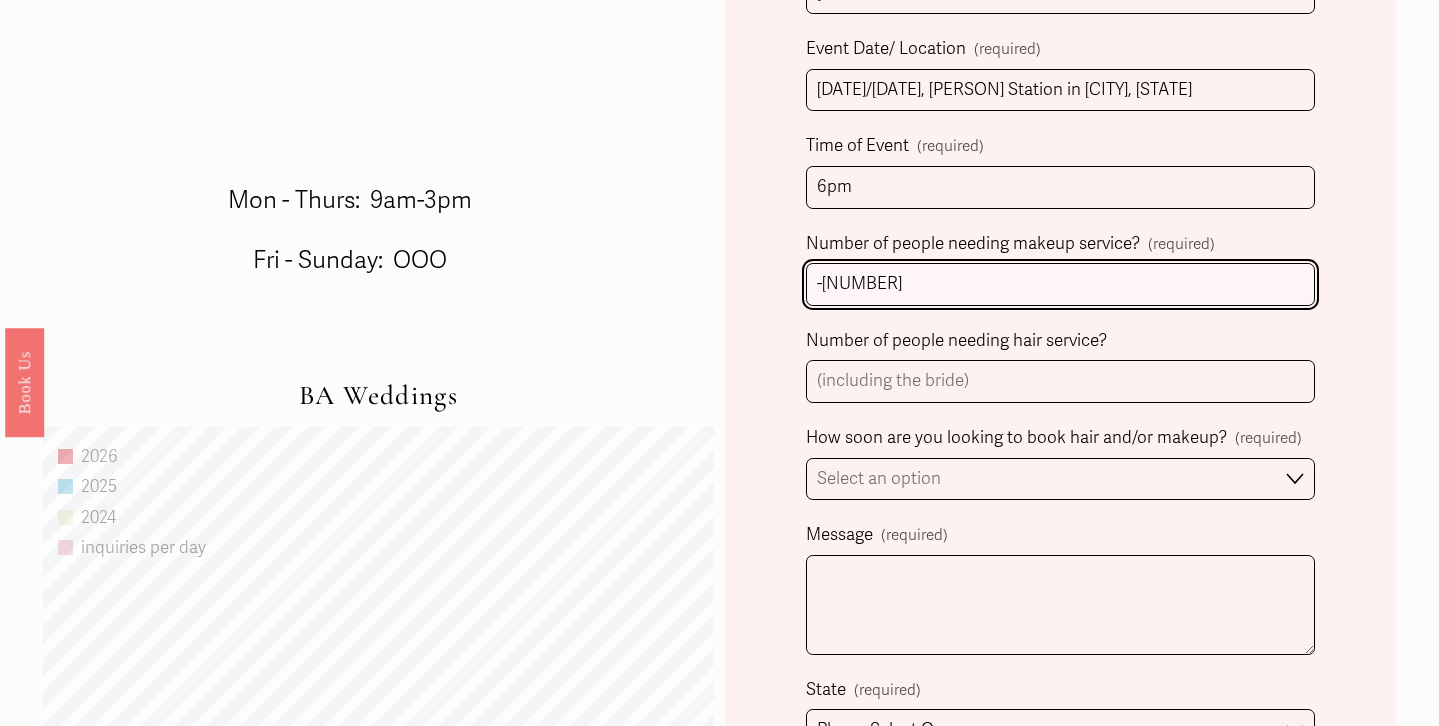 type on "-" 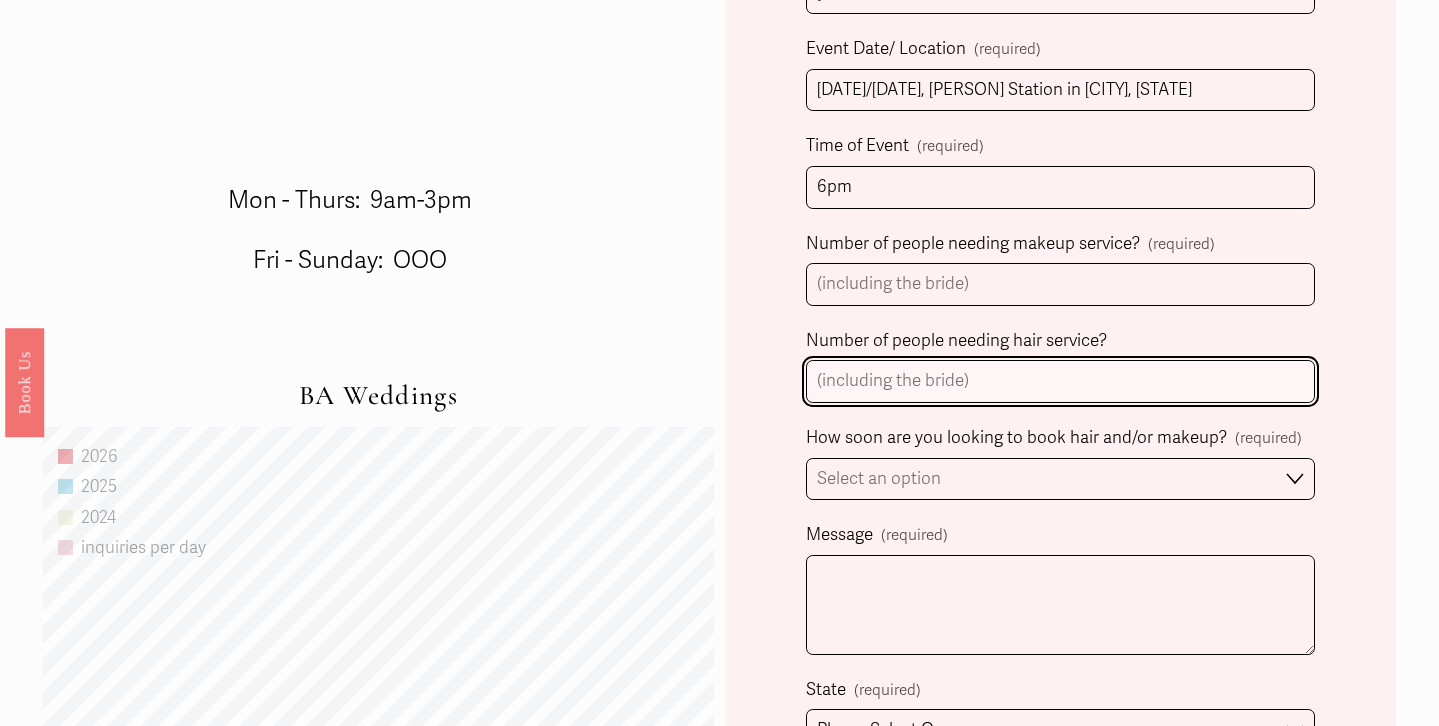 click on "Number of people needing hair service?" at bounding box center (1061, 381) 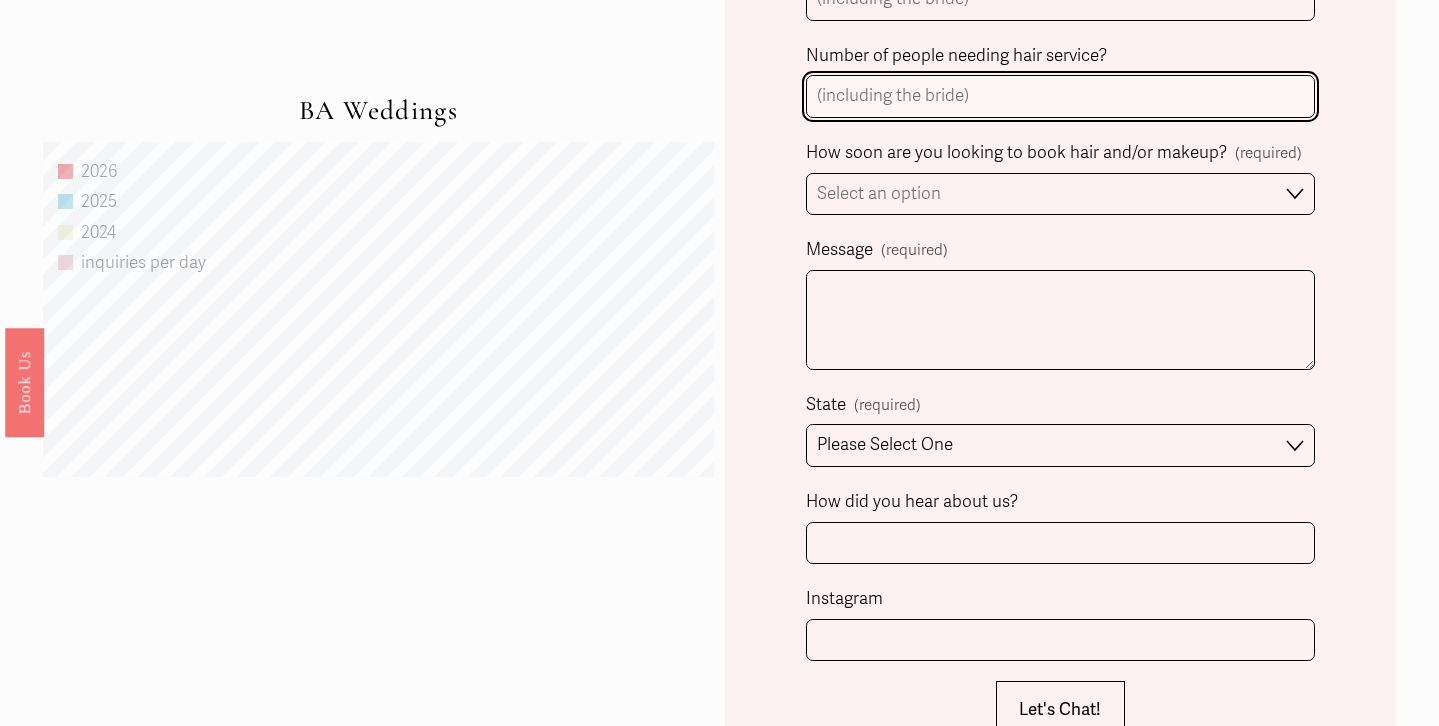 scroll, scrollTop: 1232, scrollLeft: 0, axis: vertical 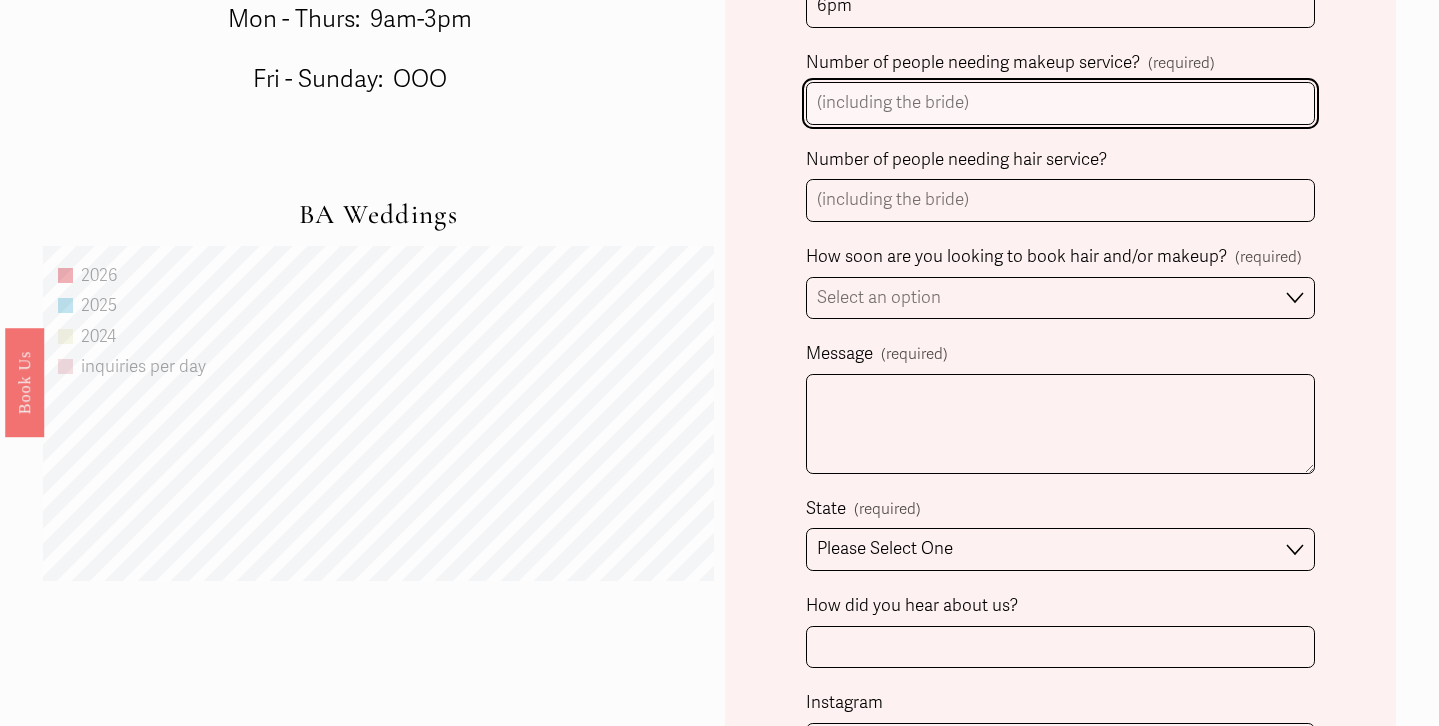 click on "Number of people needing makeup service? (required)" at bounding box center [1061, 103] 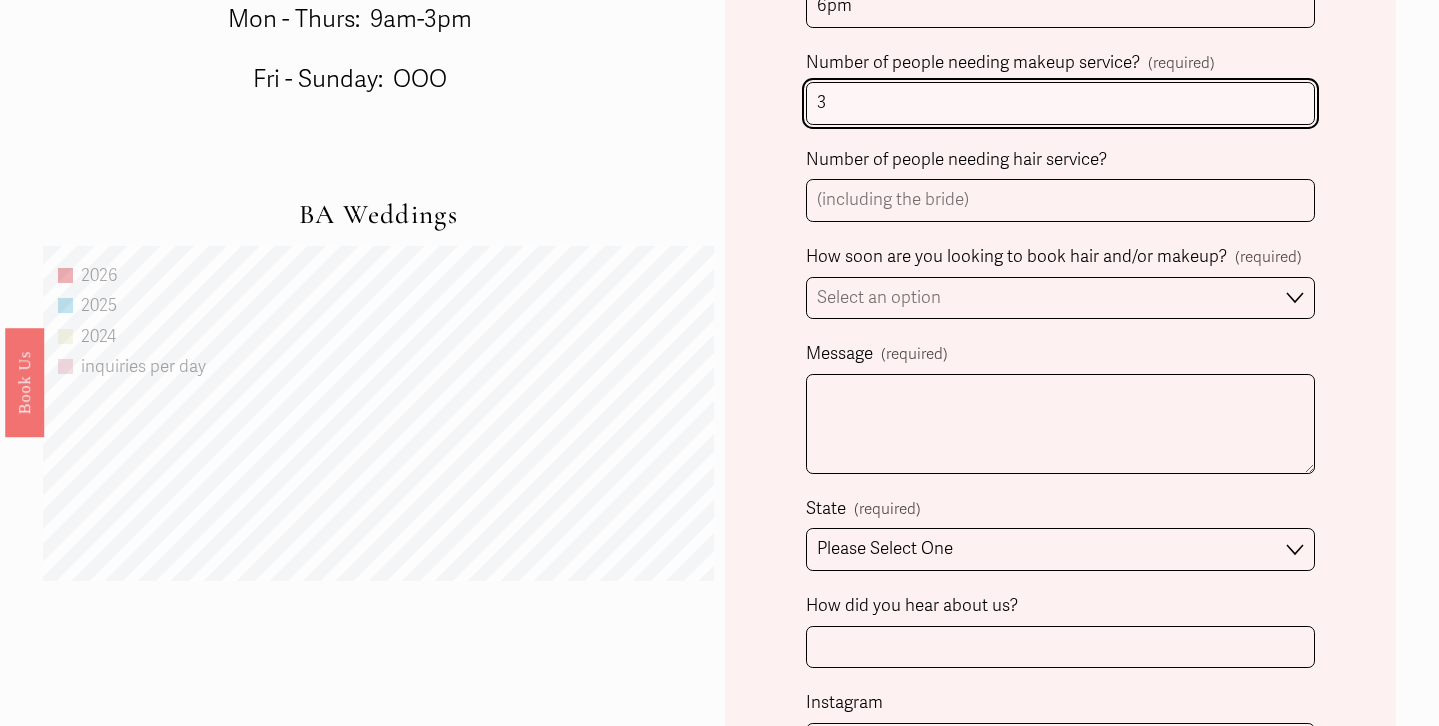 type on "3" 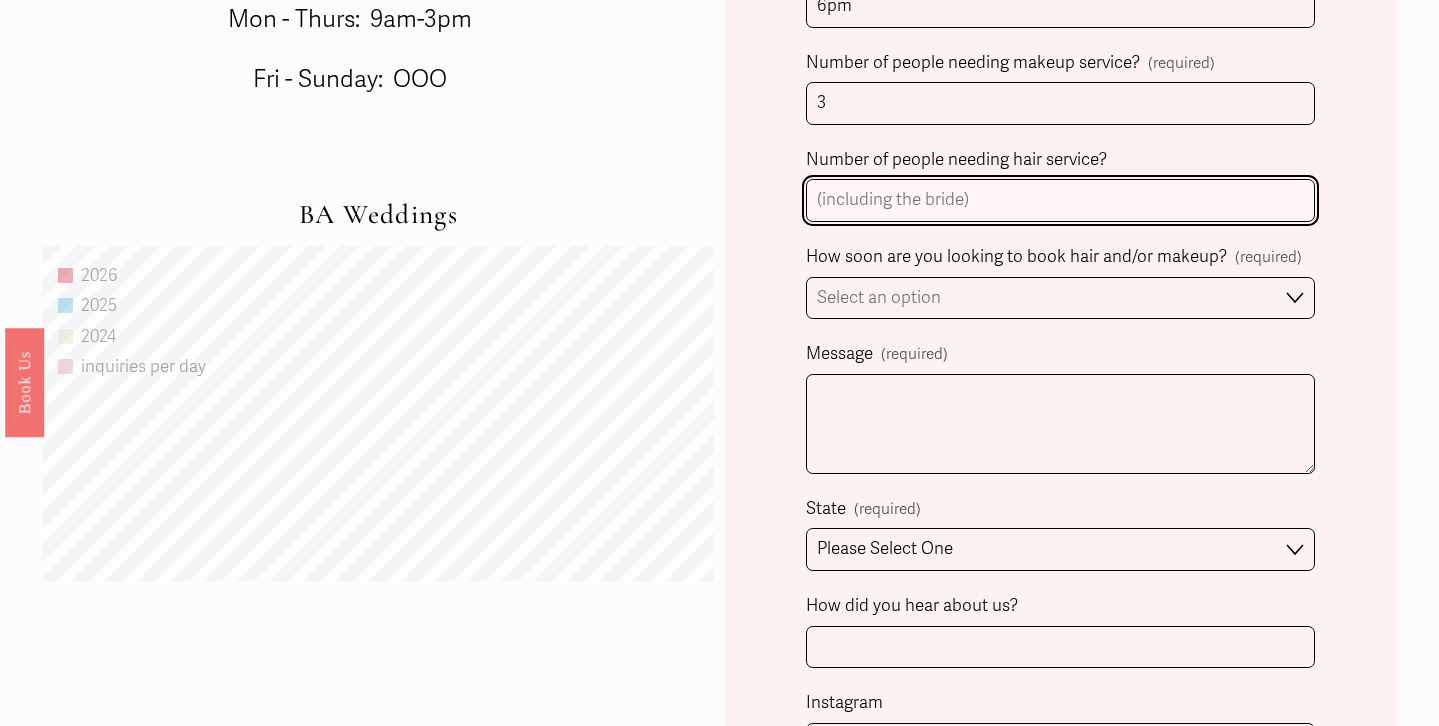 click on "Number of people needing hair service?" at bounding box center (1061, 200) 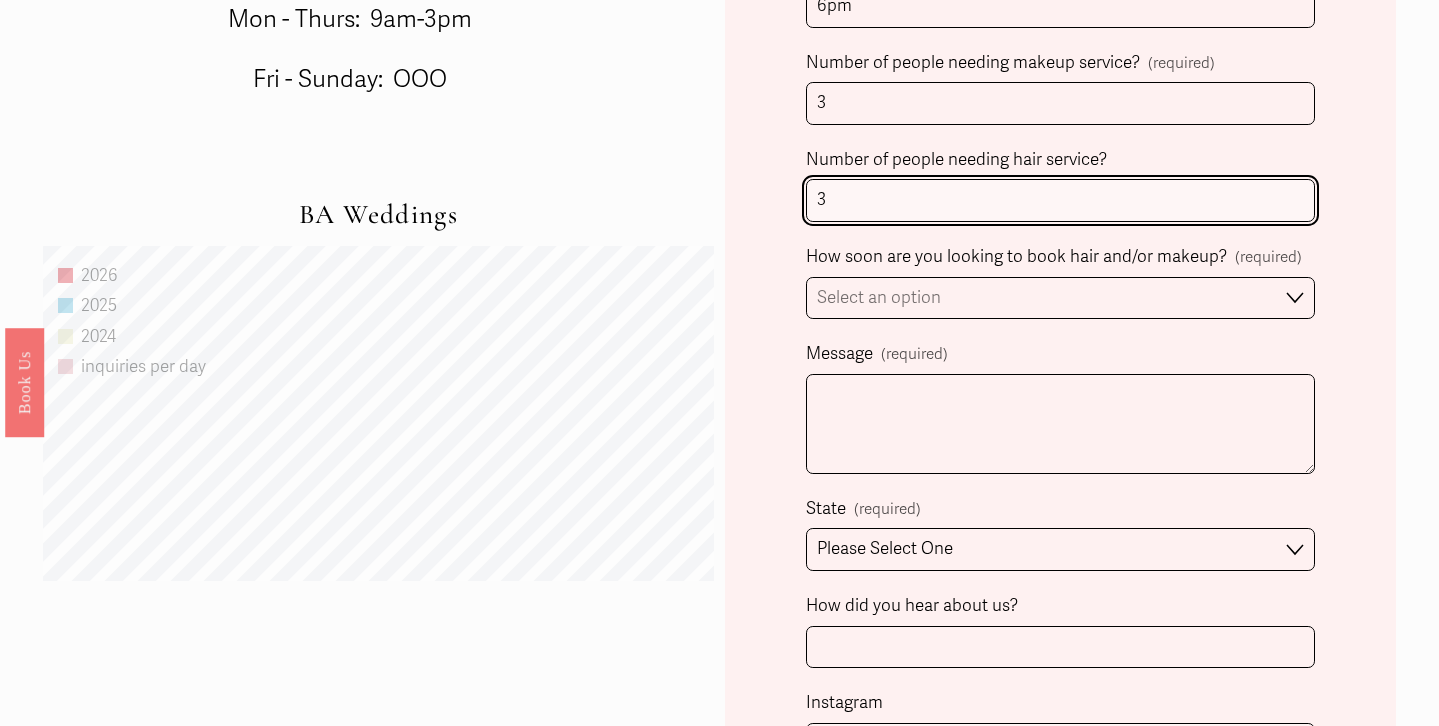 type on "3" 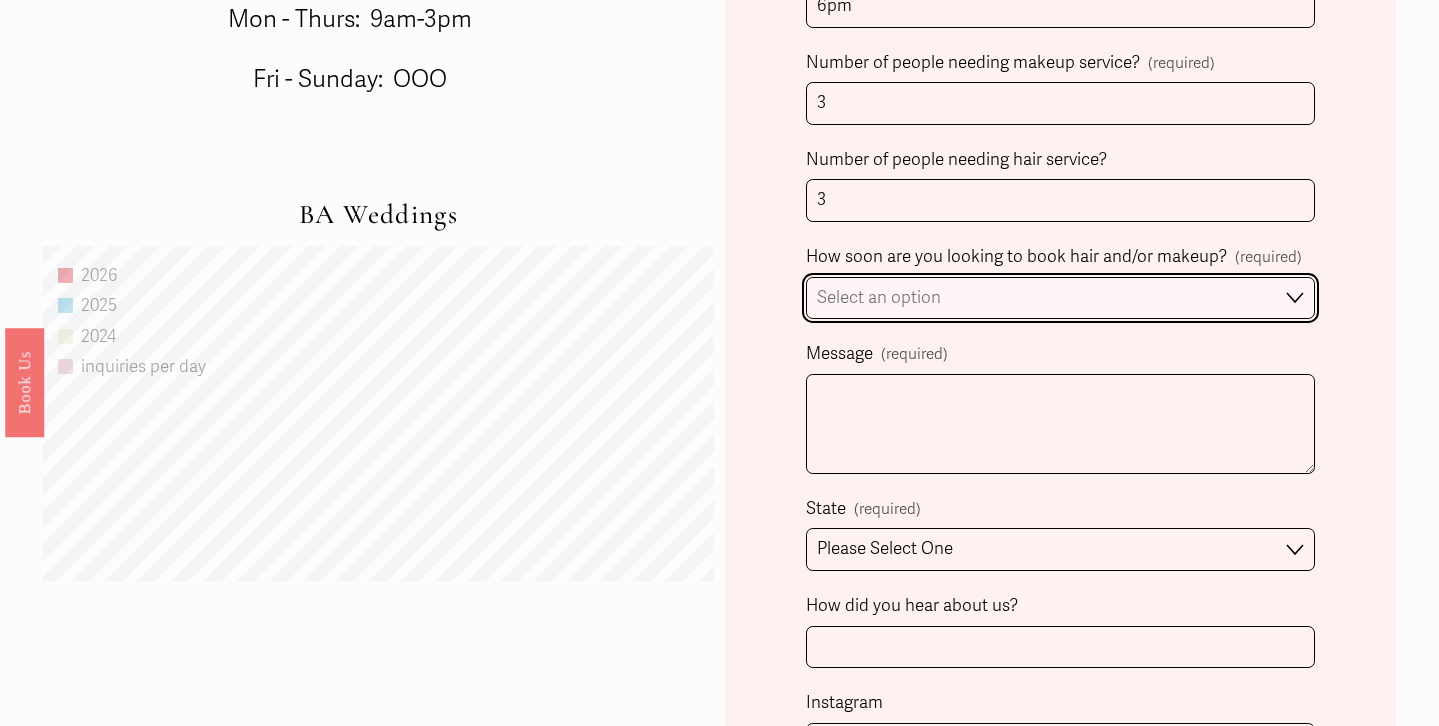 click on "Select an option Immediately 1-2 weeks I'm looking for information & not ready to book just yet" at bounding box center [1061, 298] 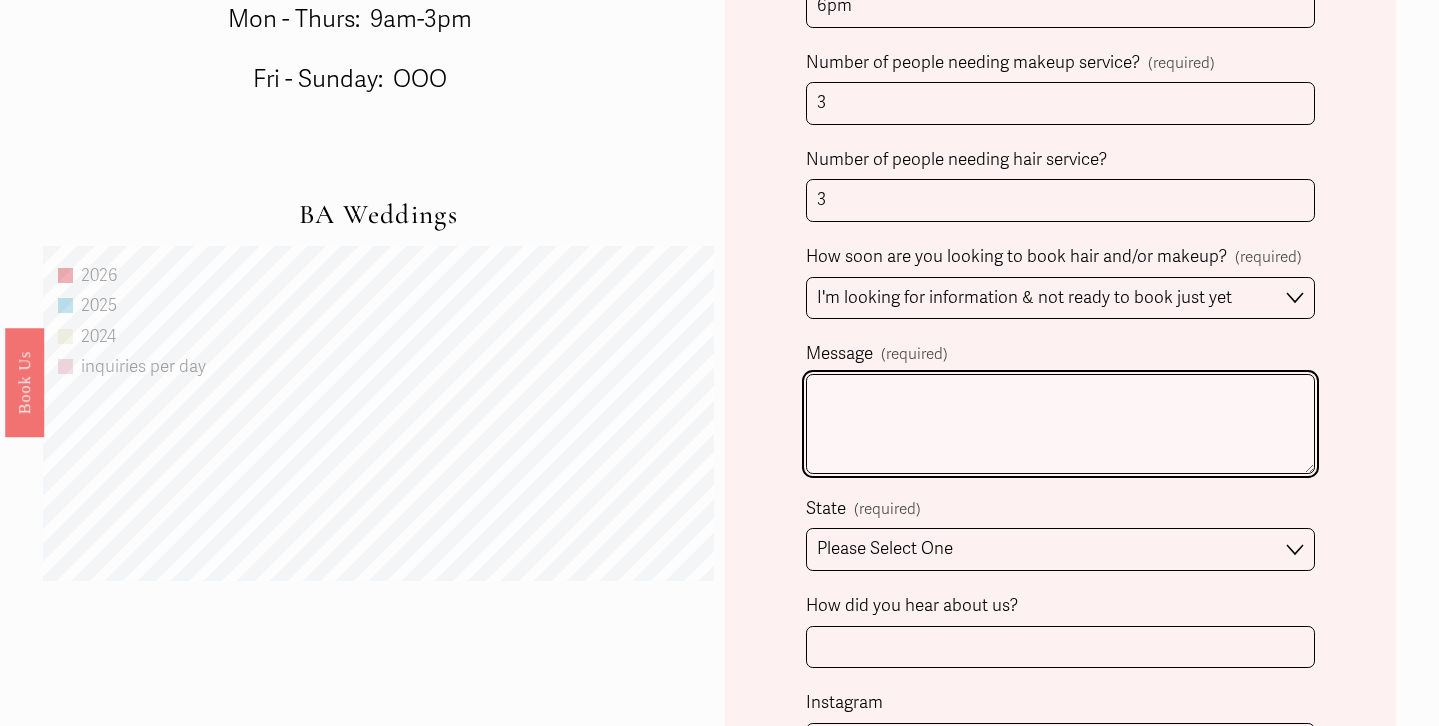 click on "Message (required)" at bounding box center [1061, 424] 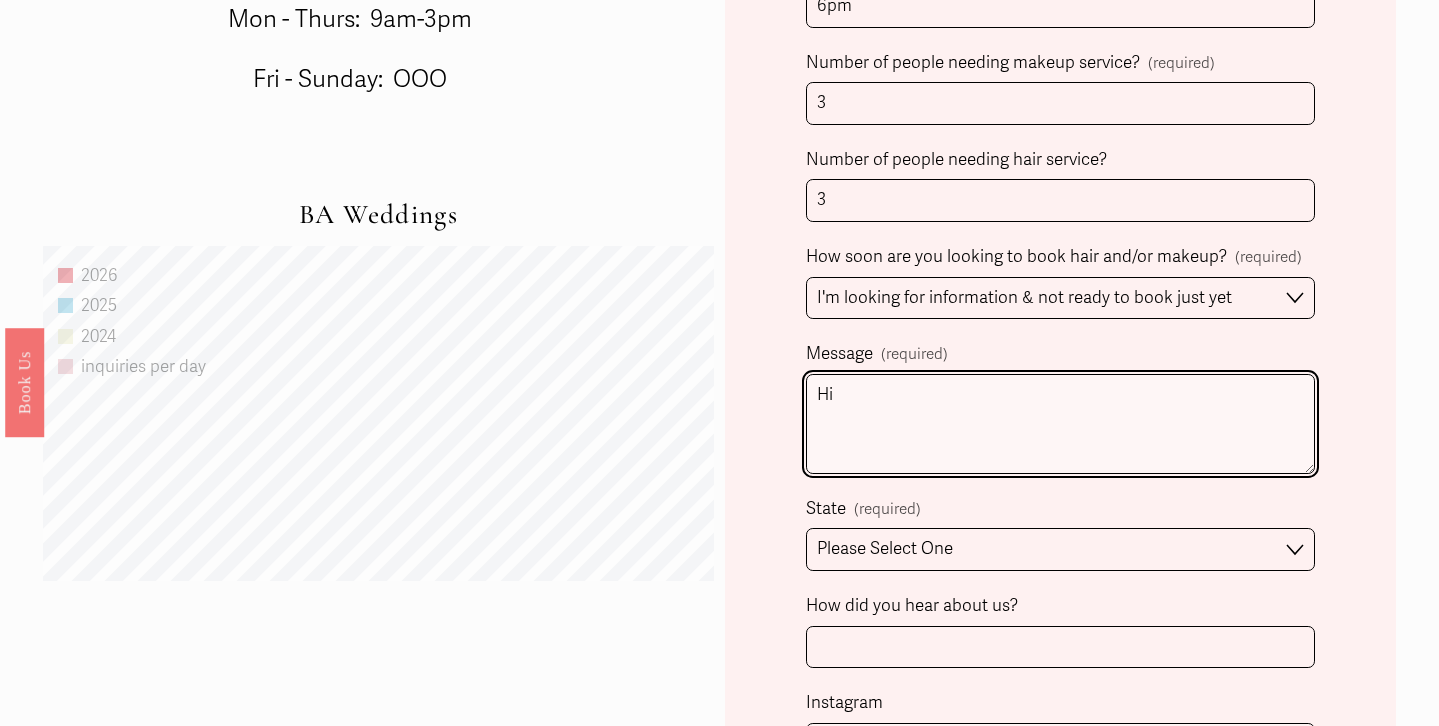 type on "Hi" 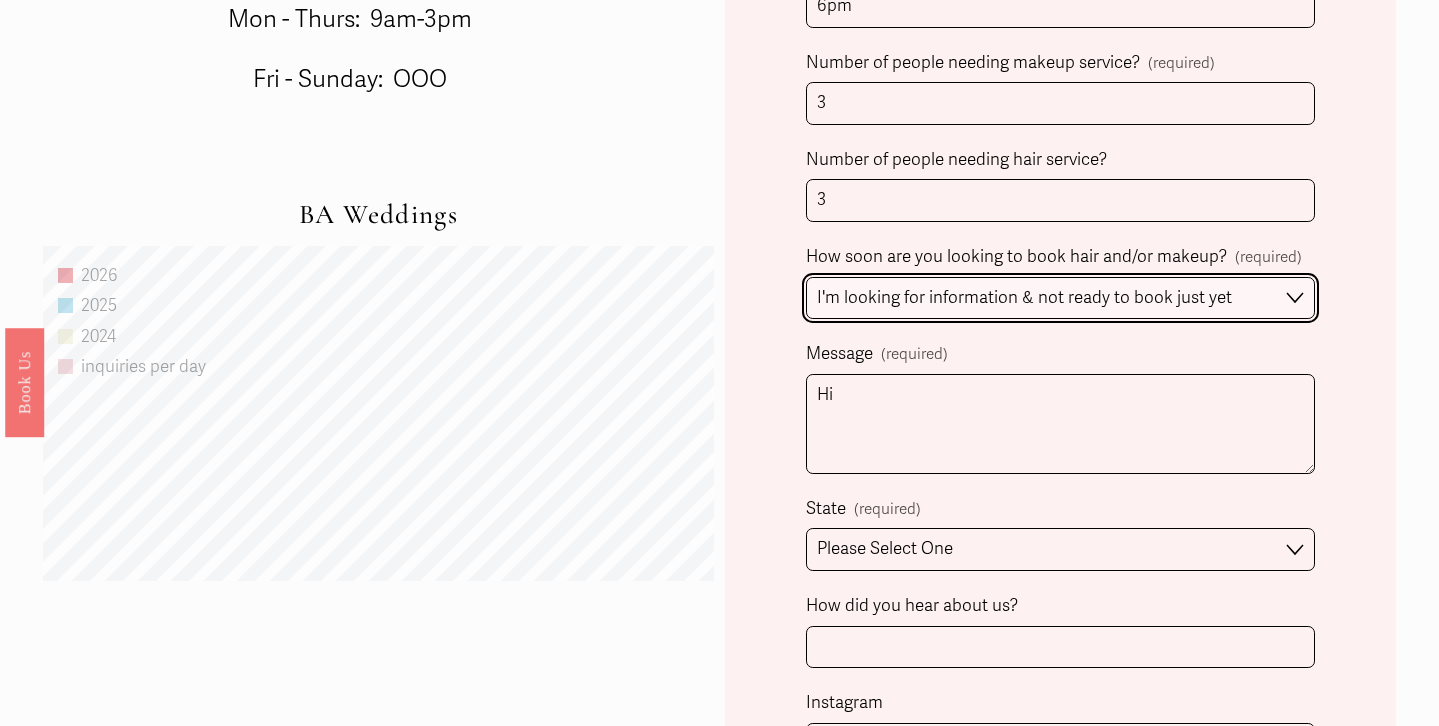 click on "Immediately 1-2 weeks I'm looking for information & not ready to book just yet" at bounding box center (1061, 298) 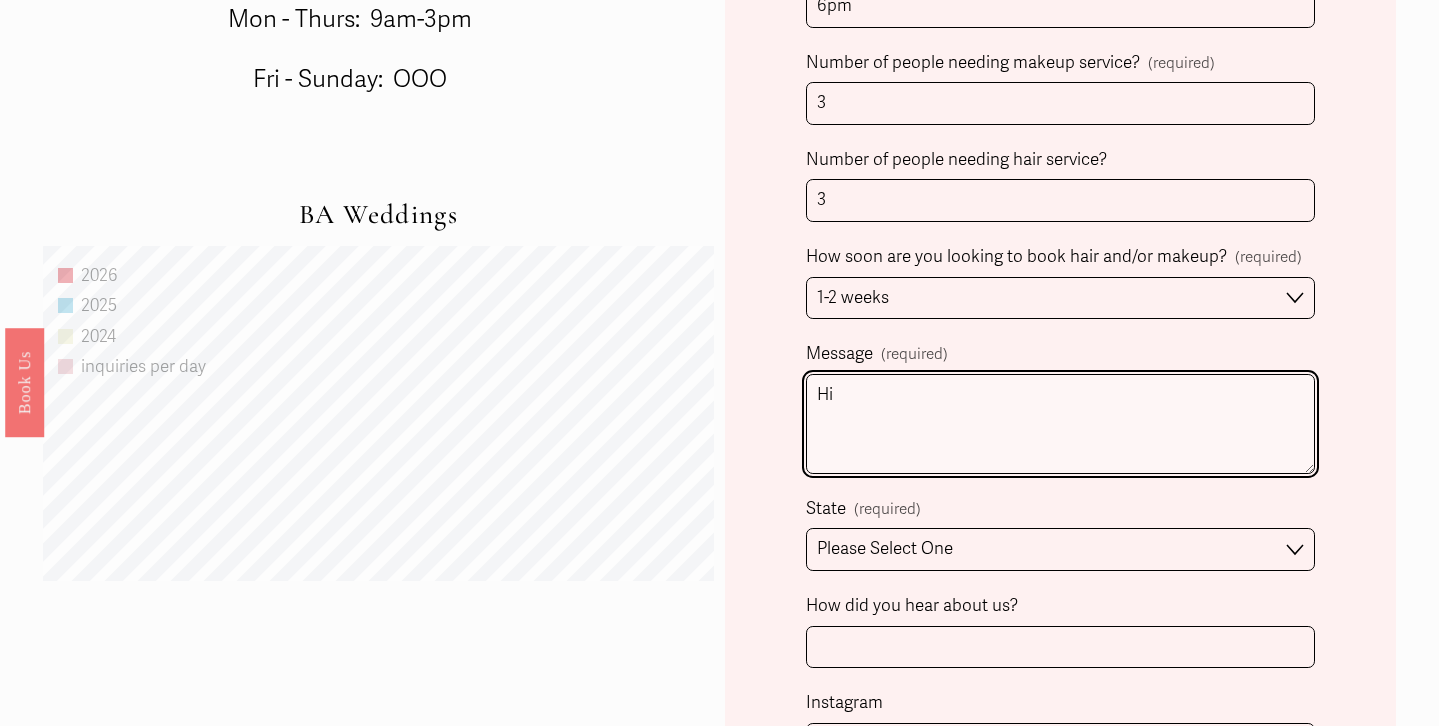 click on "Hi" at bounding box center [1061, 424] 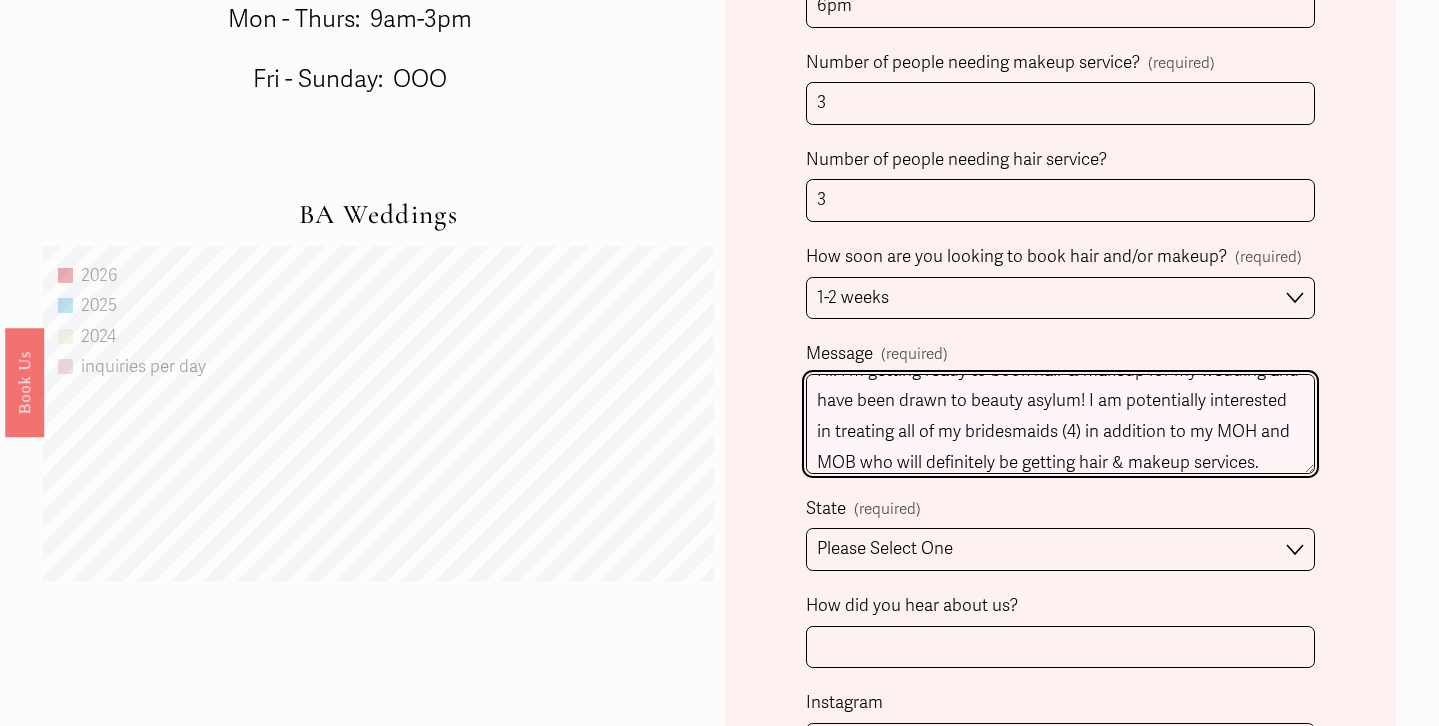 scroll, scrollTop: 55, scrollLeft: 0, axis: vertical 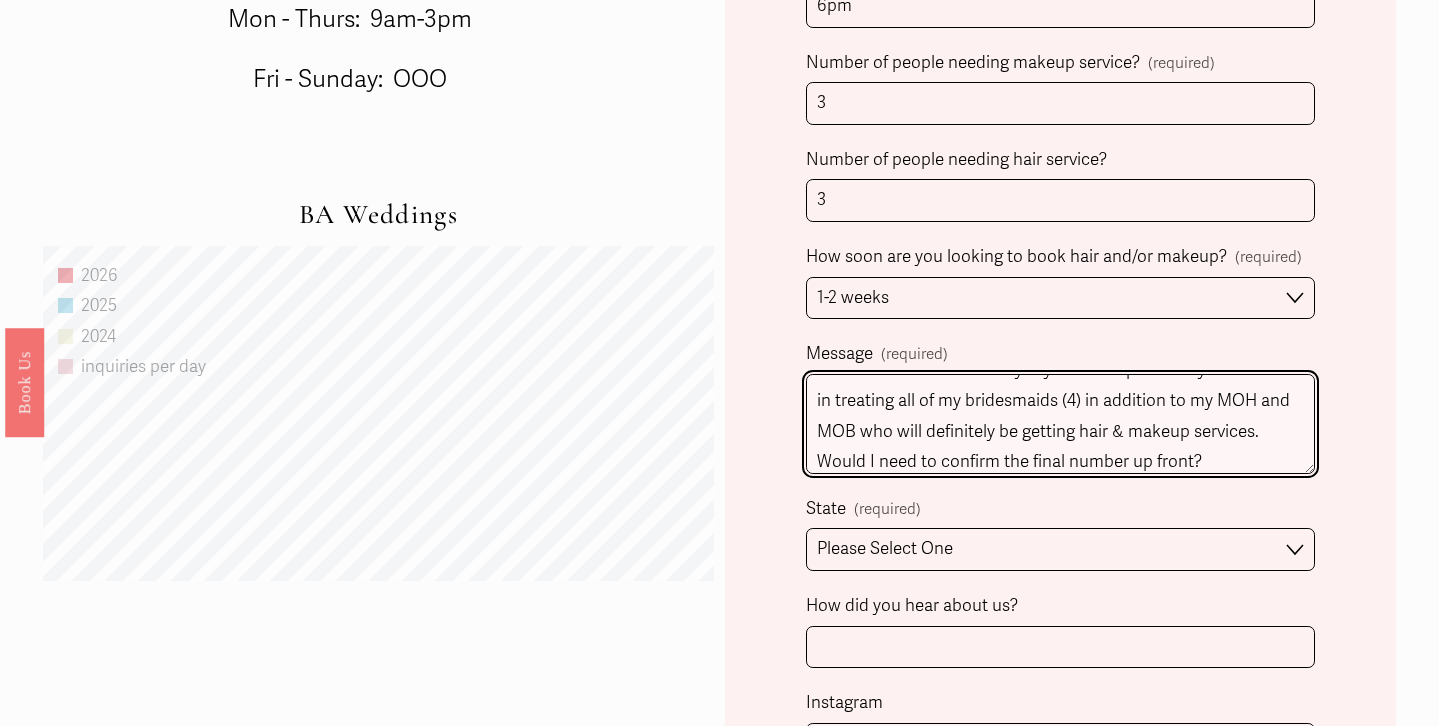 type on "Hi! I'm getting ready to book hair & makeup for my wedding and have been drawn to beauty asylum! I am potentially interested in treating all of my bridesmaids (4) in addition to my MOH and MOB who will definitely be getting hair & makeup services. Would I need to confirm the final number up front?" 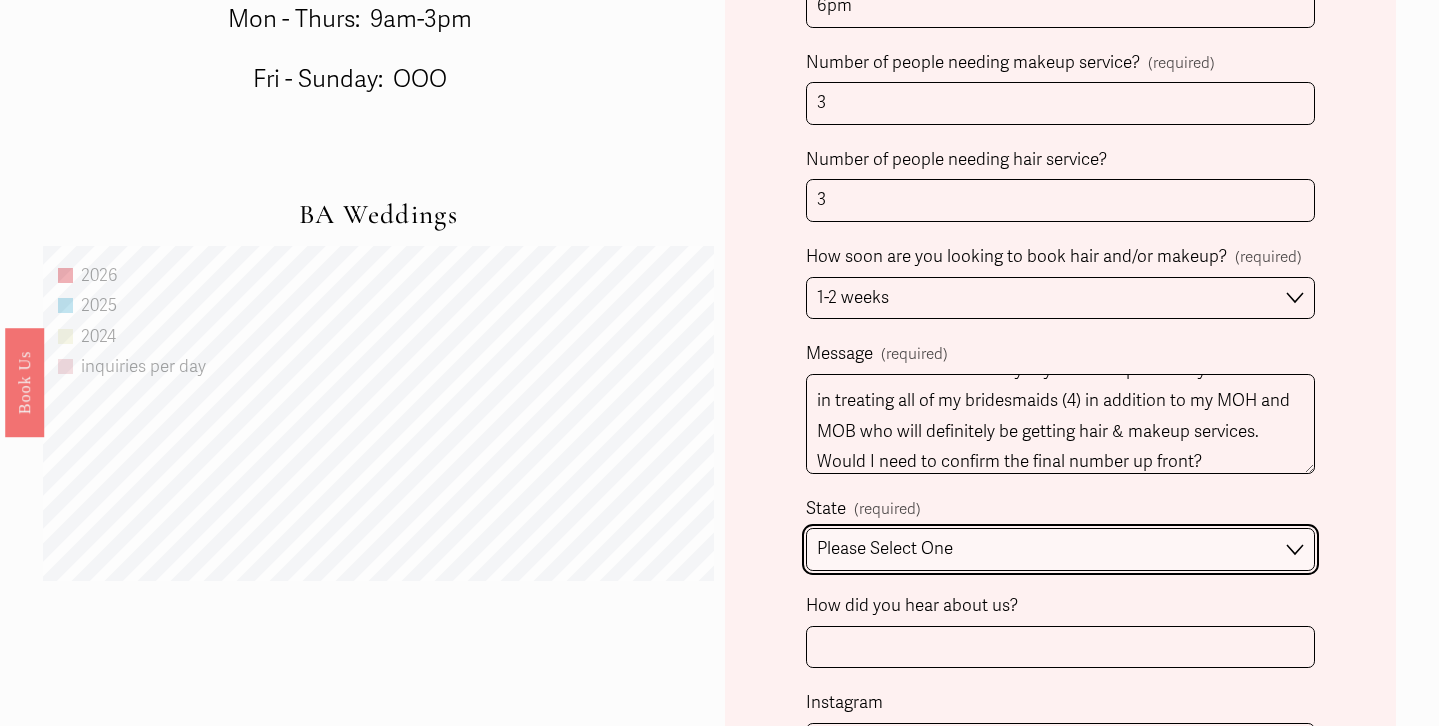 click on "Please Select One [CITY], [STATE] [CITY], [STATE] [CITY], [STATE] Destination Wedding" at bounding box center (1061, 549) 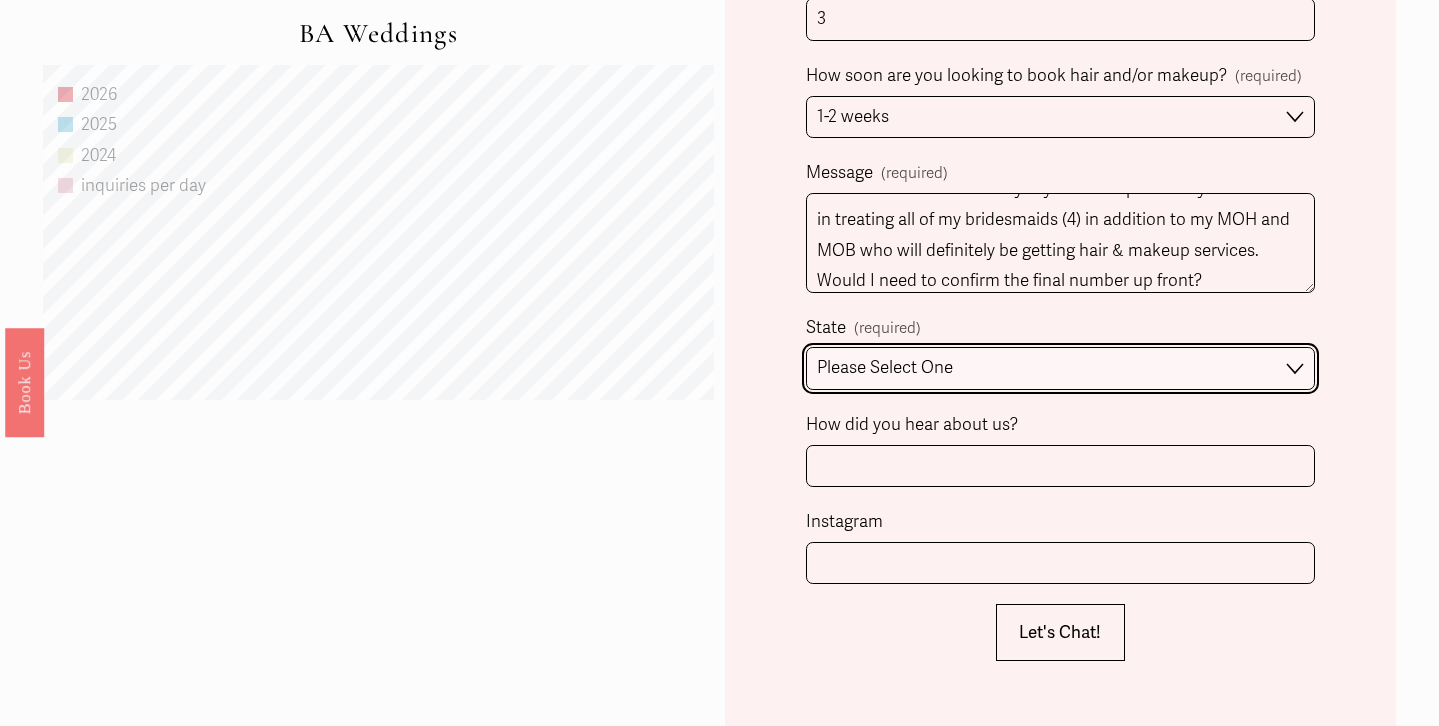scroll, scrollTop: 1415, scrollLeft: 0, axis: vertical 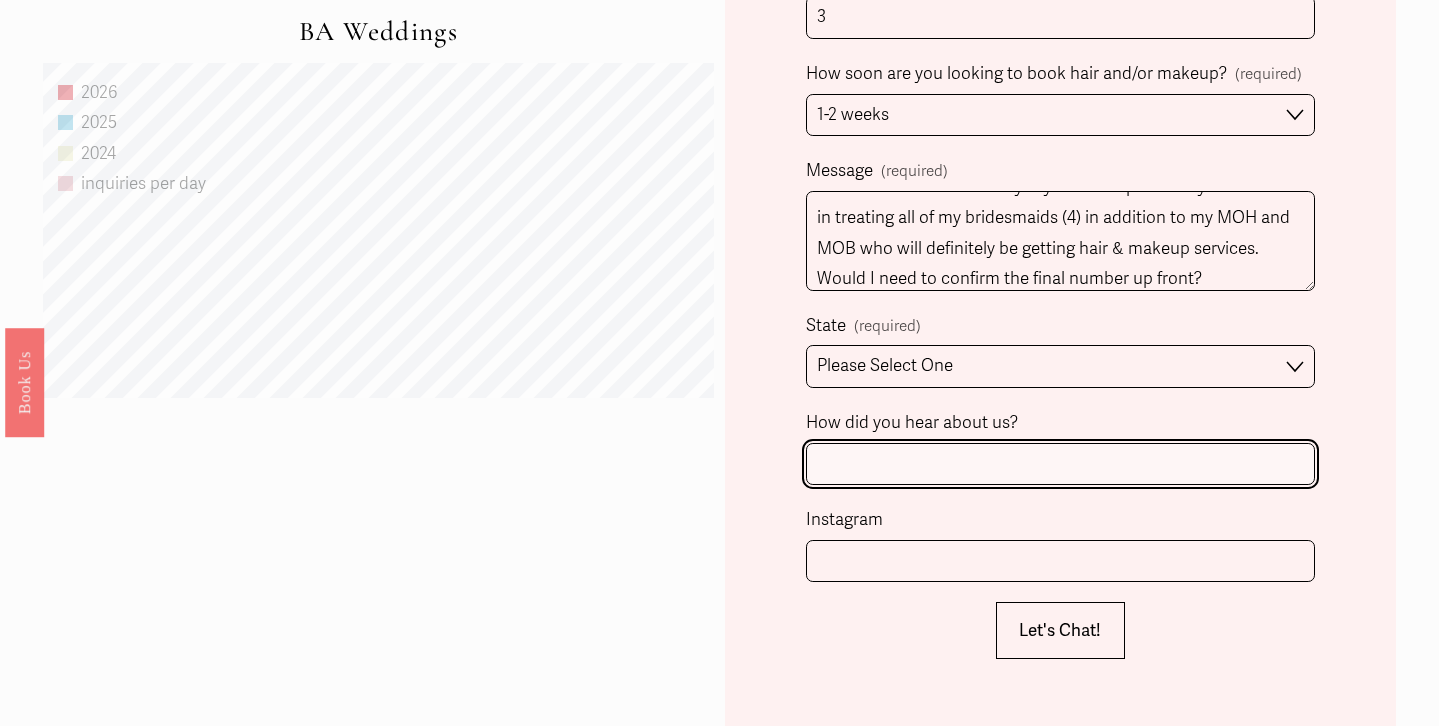 click on "How did you hear about us?" at bounding box center [1061, 464] 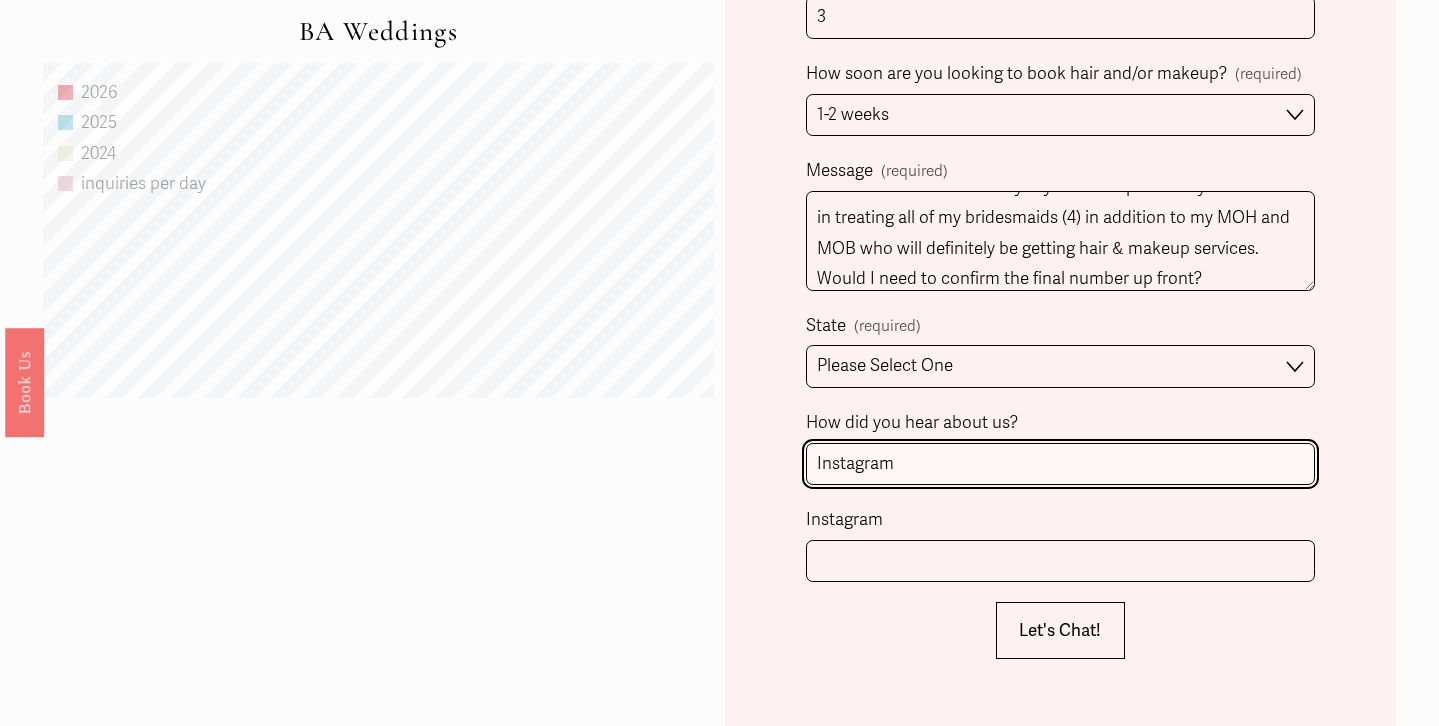 type on "Instagram" 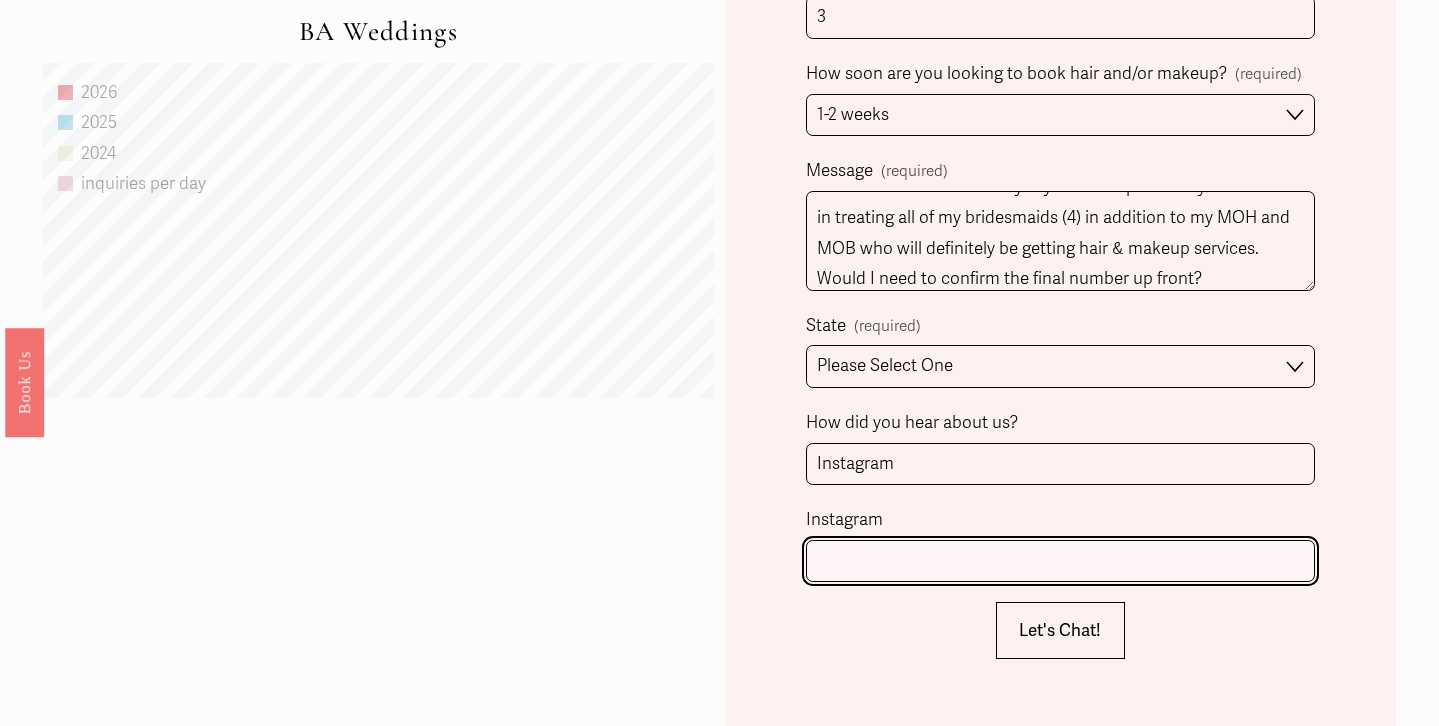 click on "Instagram" at bounding box center [1061, 561] 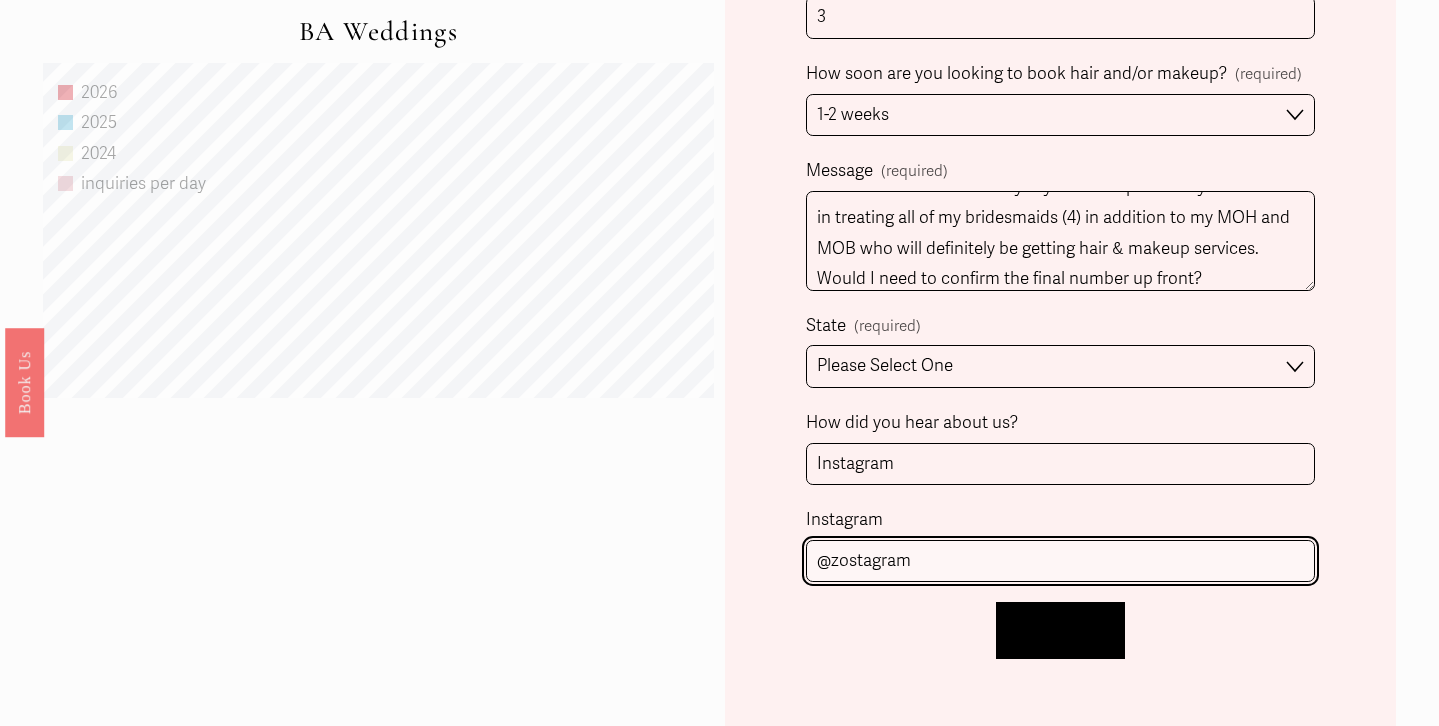 type on "@zostagram" 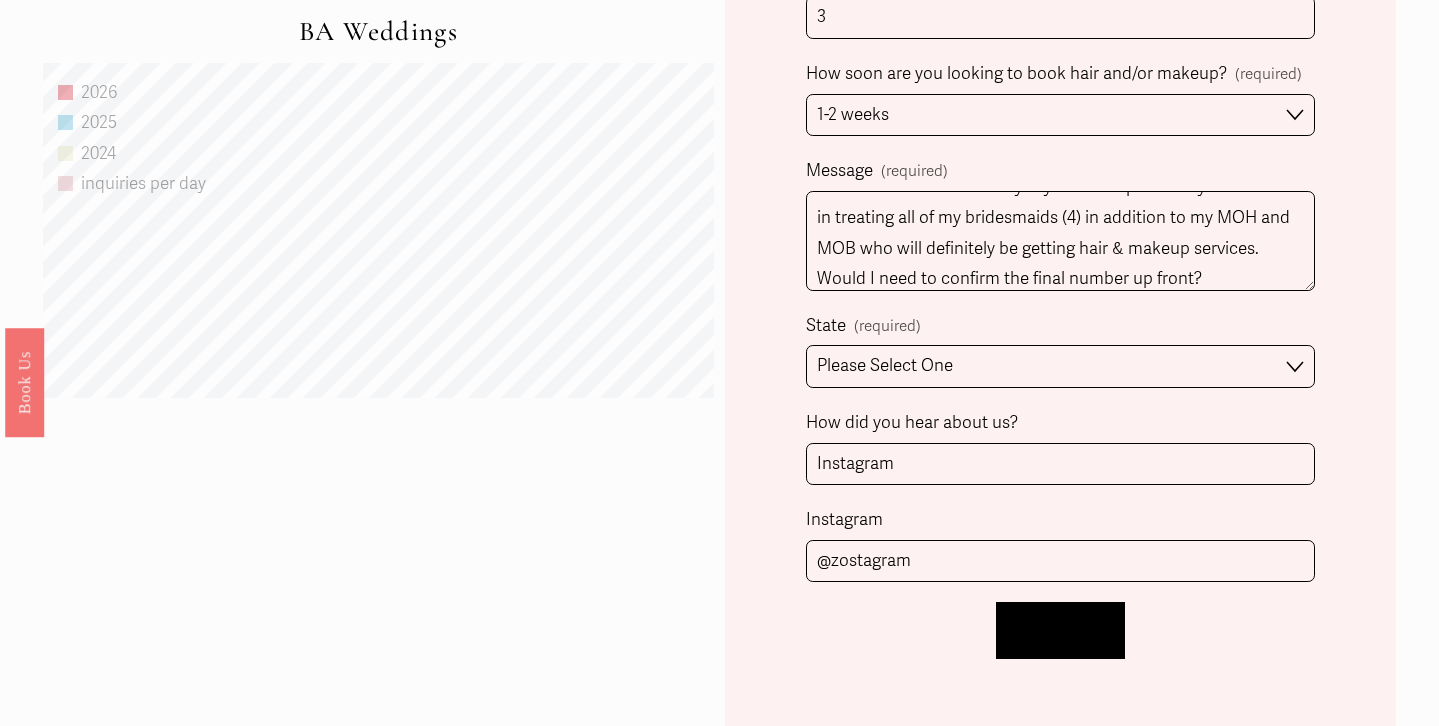 click on "Let's Chat!" at bounding box center (1060, 630) 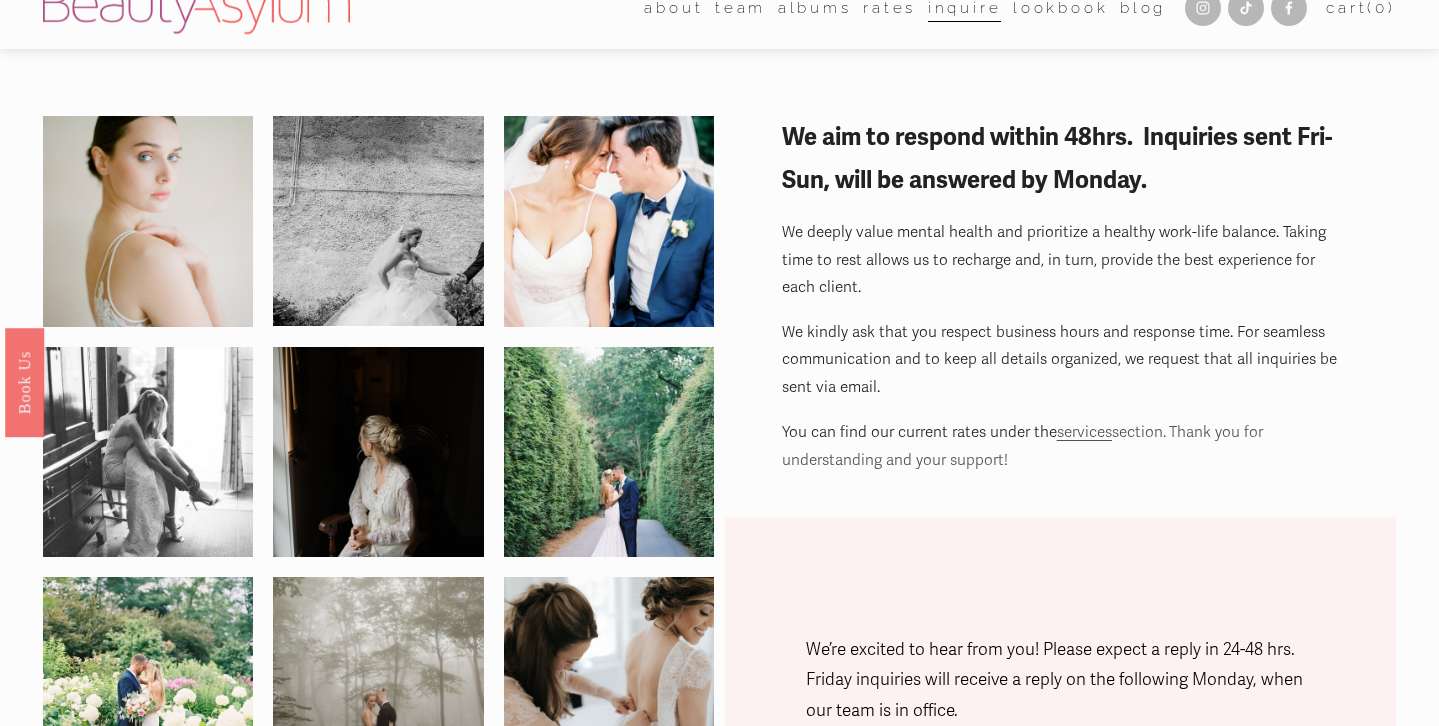 scroll, scrollTop: 0, scrollLeft: 0, axis: both 